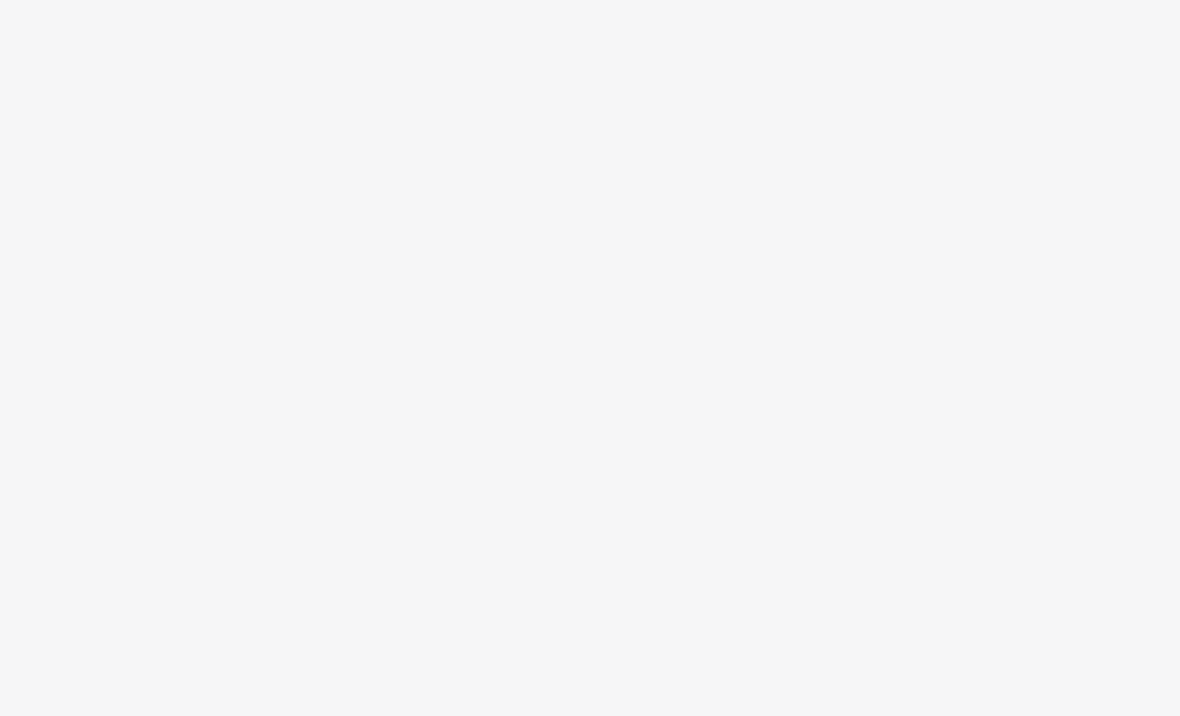 scroll, scrollTop: 0, scrollLeft: 0, axis: both 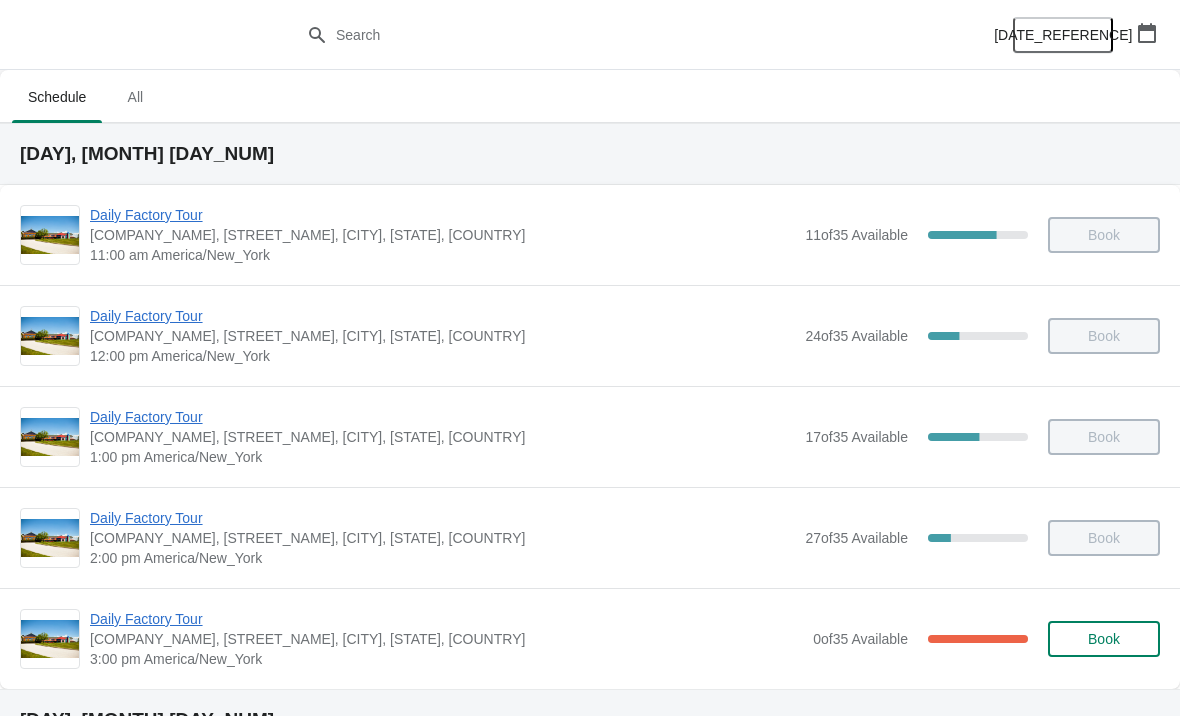 click on "Daily Factory Tour" at bounding box center (446, 619) 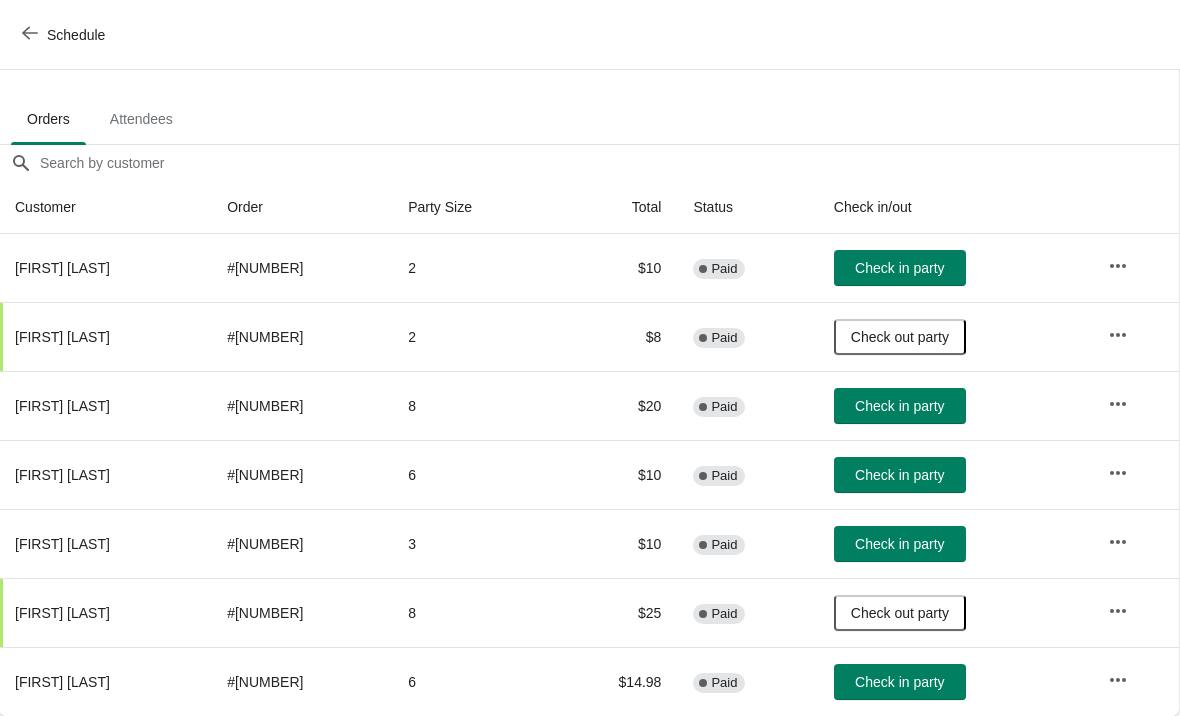 scroll, scrollTop: 98, scrollLeft: 1, axis: both 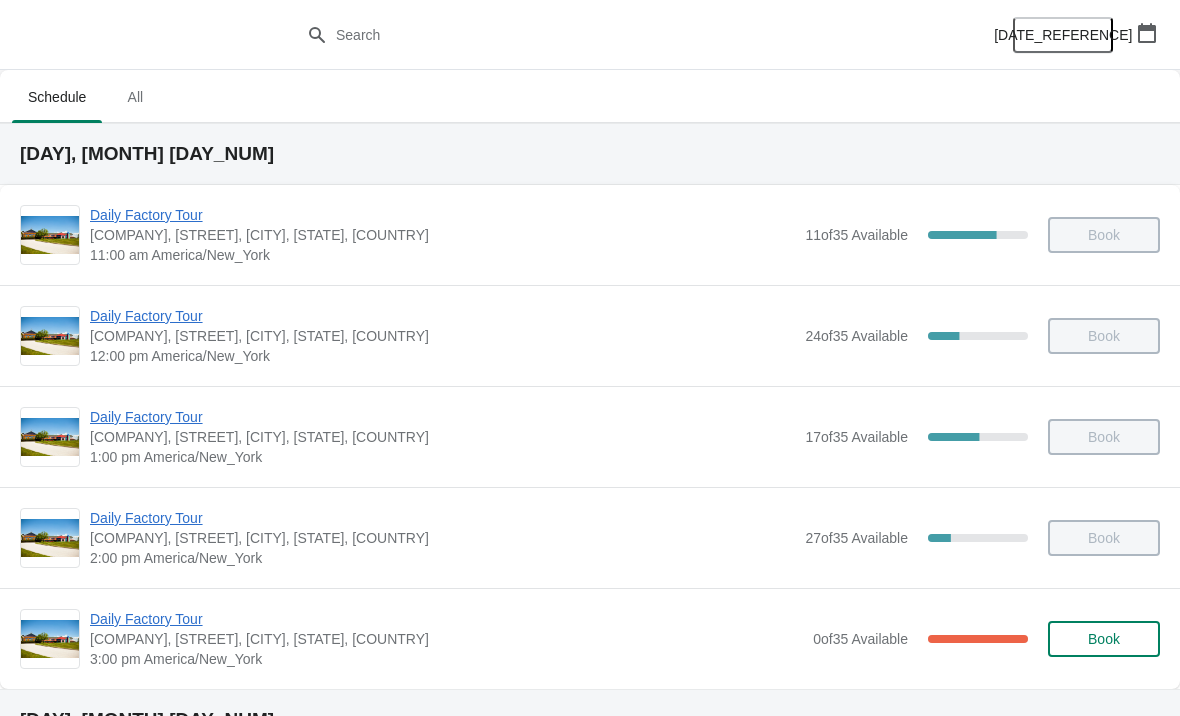 click on "Daily Factory Tour" at bounding box center (446, 619) 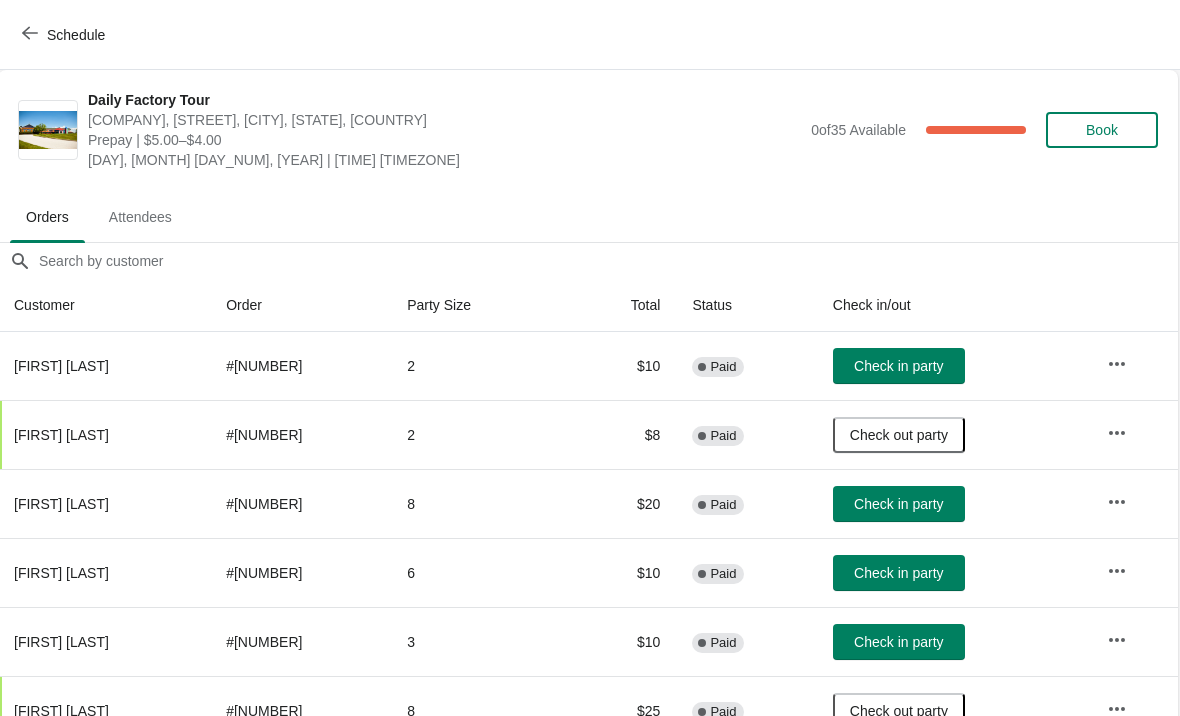 scroll, scrollTop: 0, scrollLeft: 1, axis: horizontal 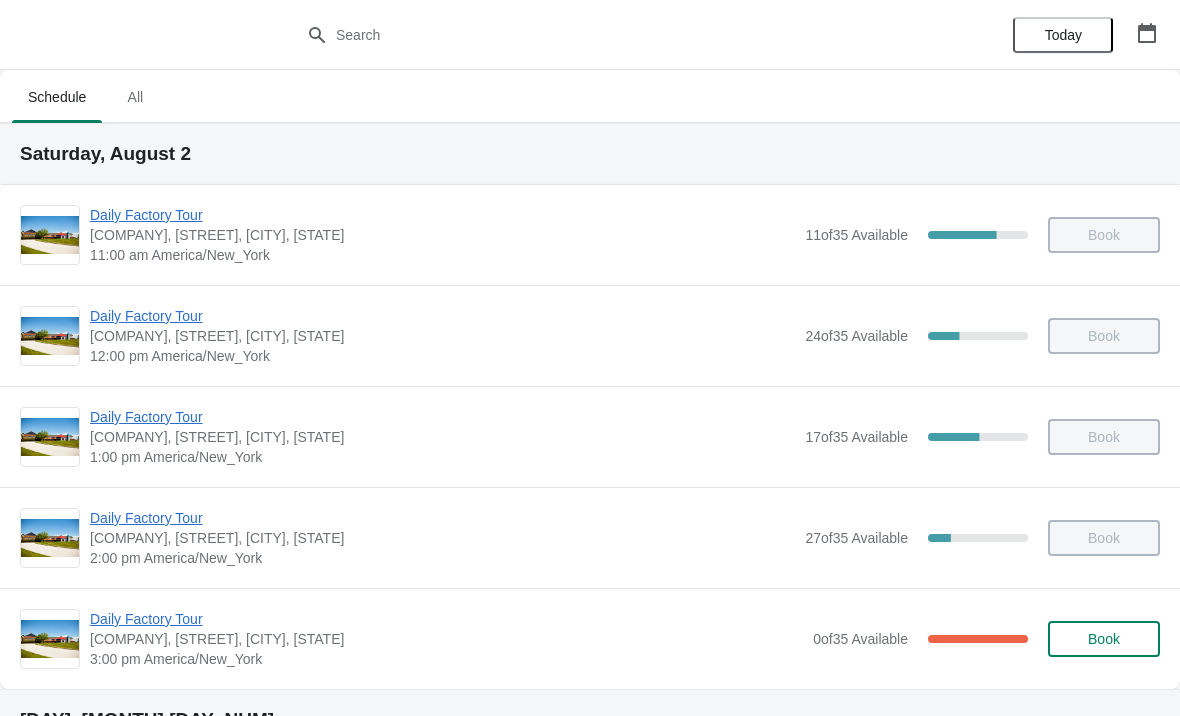 click on "Daily Factory Tour" at bounding box center (446, 619) 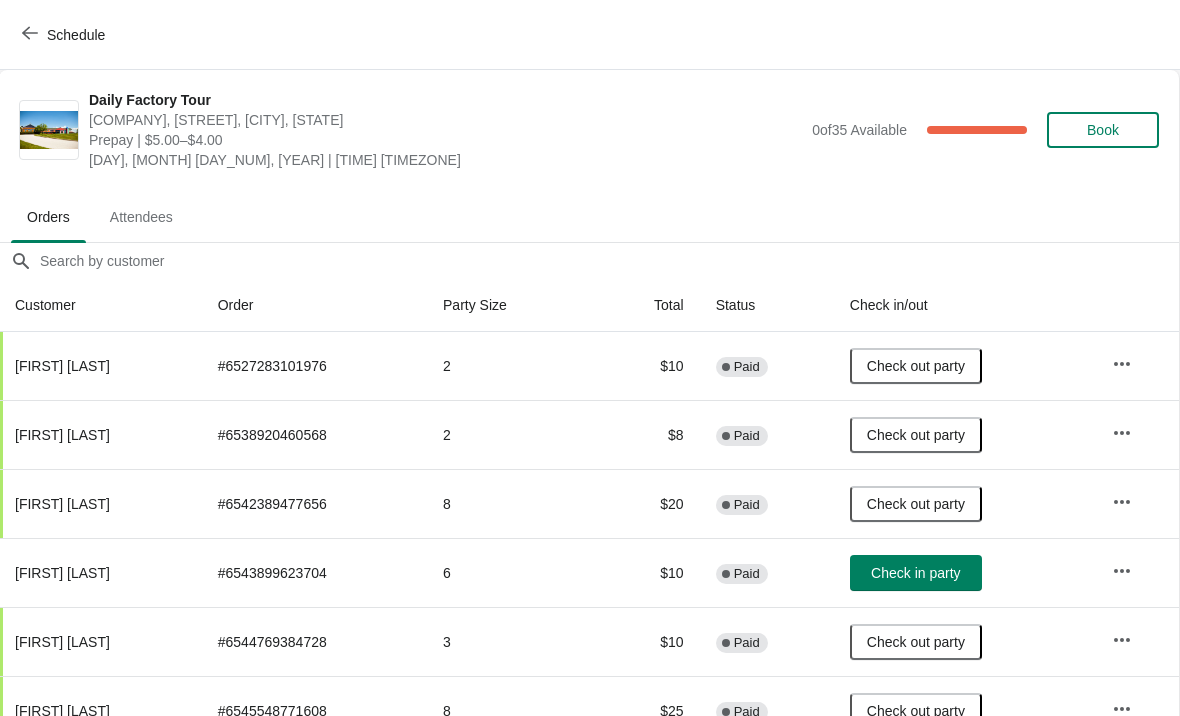 scroll, scrollTop: 0, scrollLeft: 1, axis: horizontal 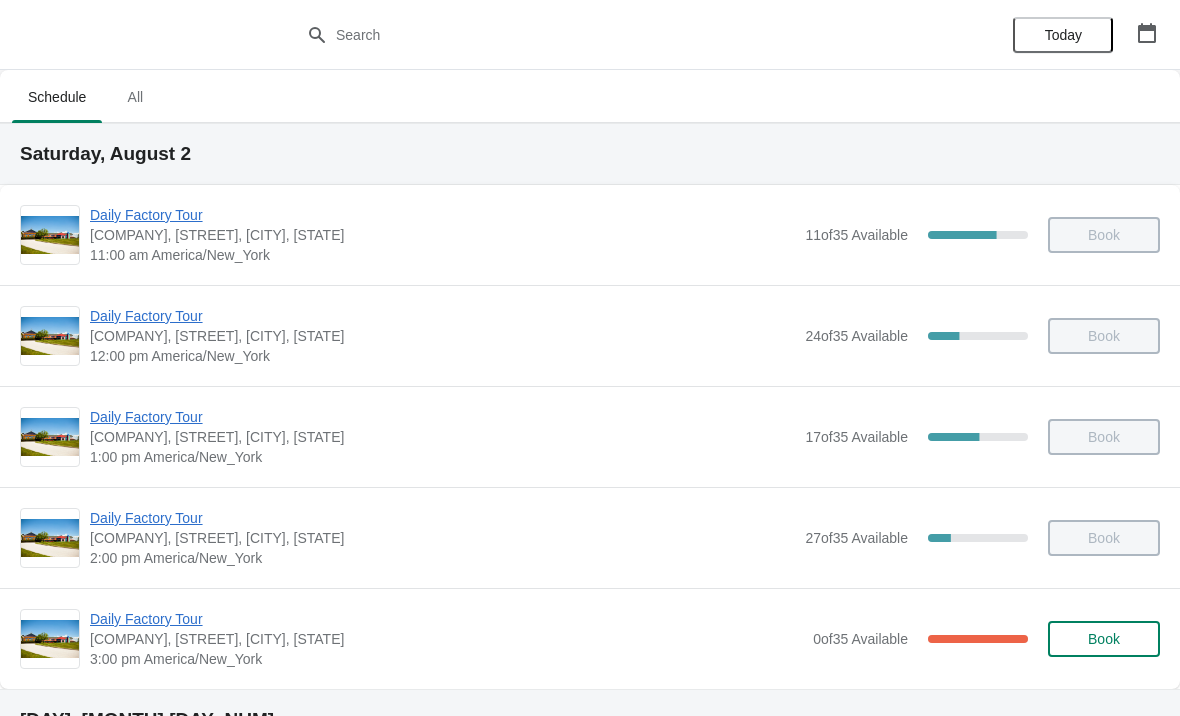click 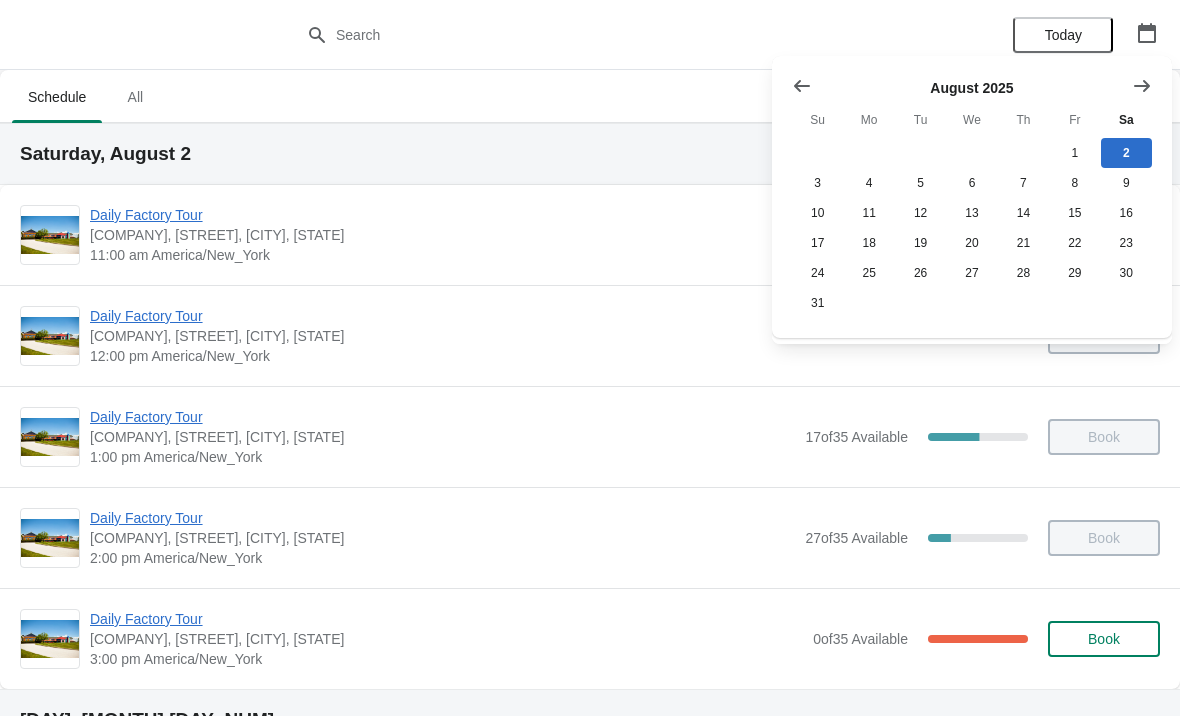 click at bounding box center (802, 86) 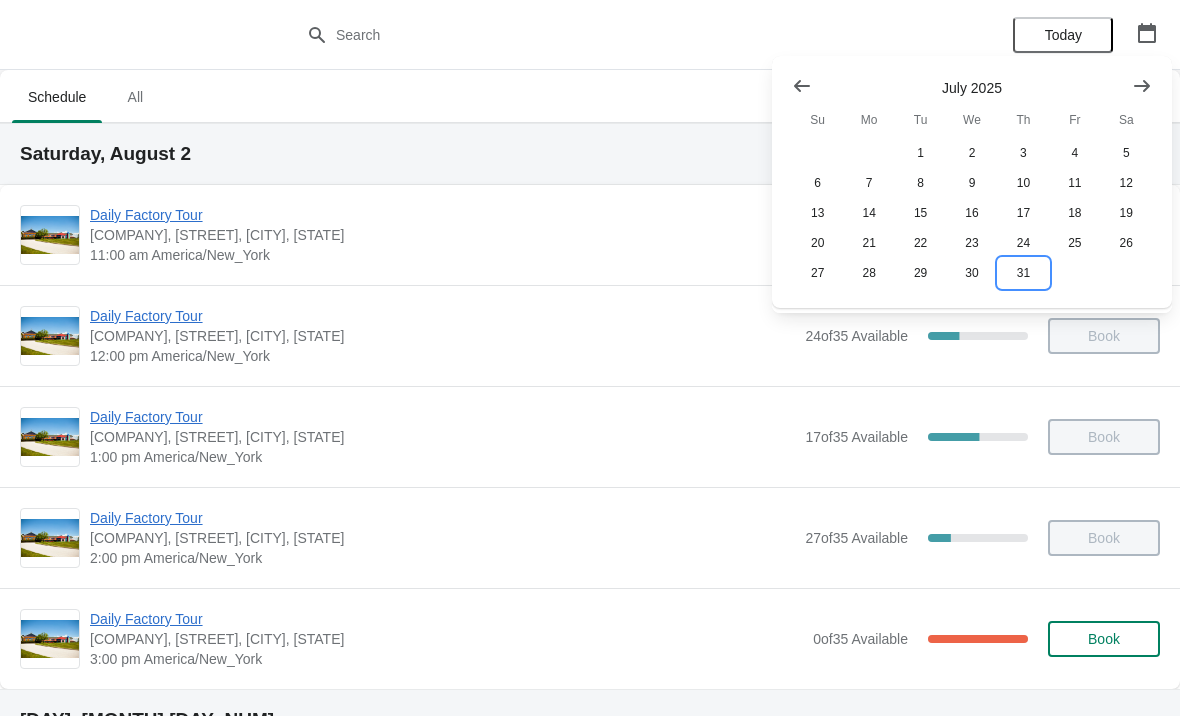 click on "31" at bounding box center [1023, 273] 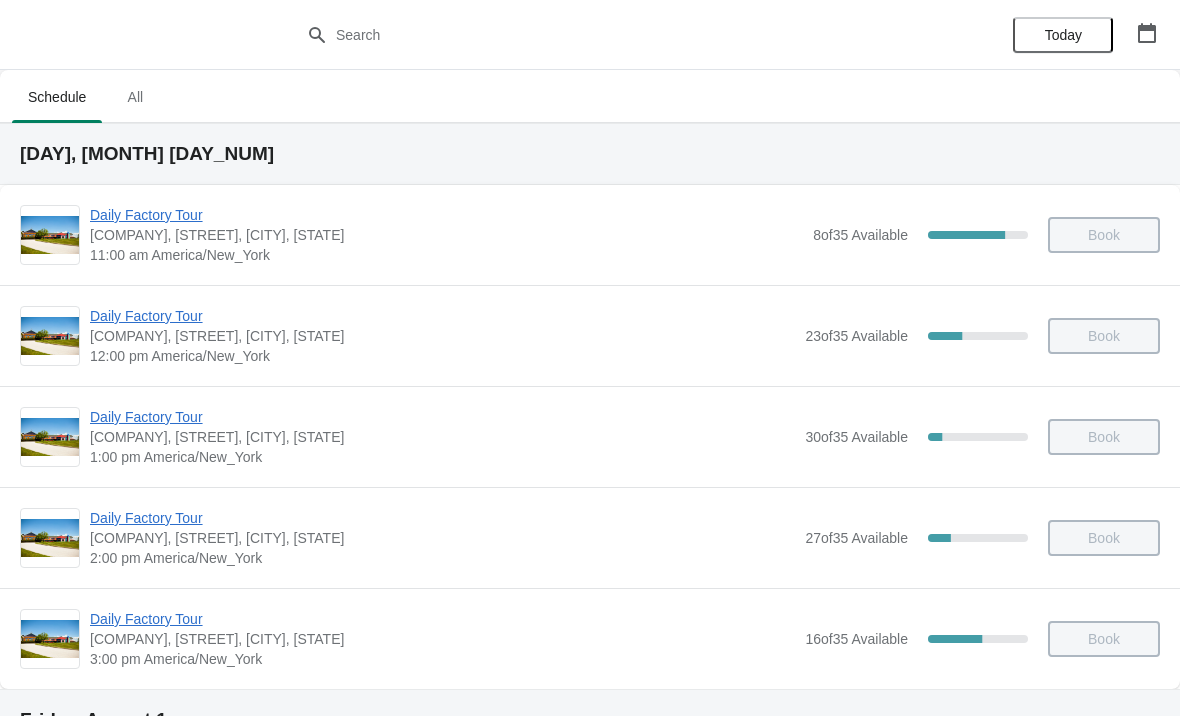 click on "Daily Factory Tour" at bounding box center (442, 619) 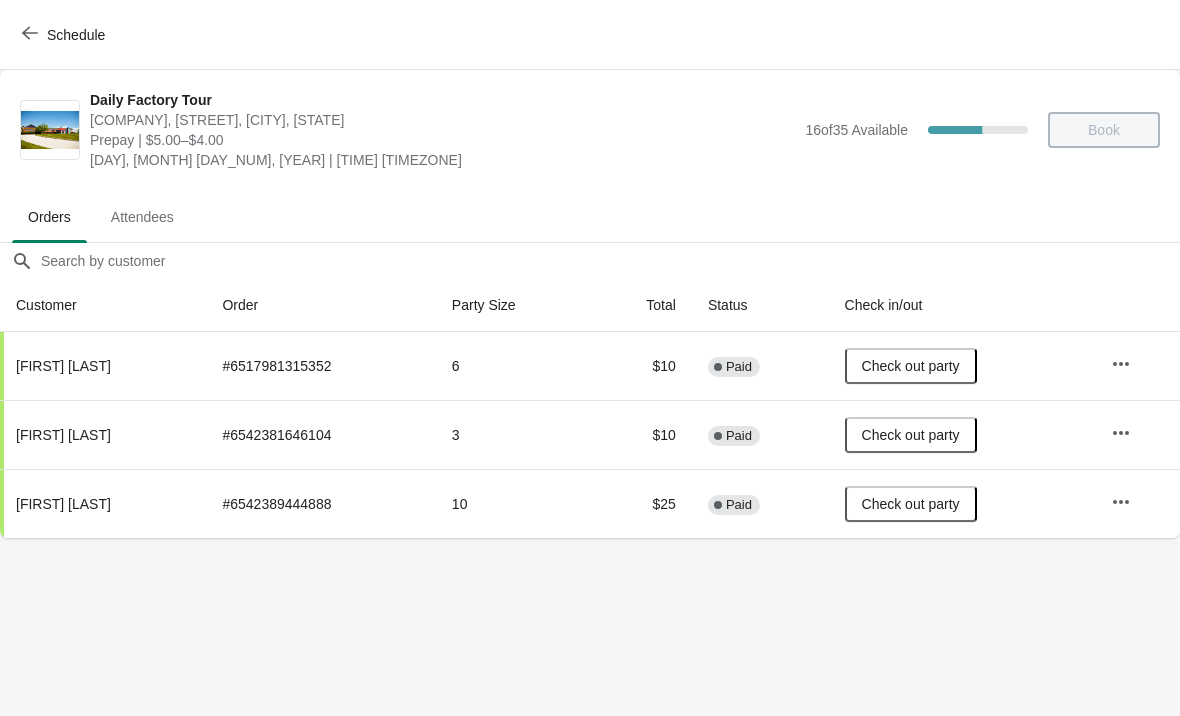 click on "Schedule" at bounding box center [65, 35] 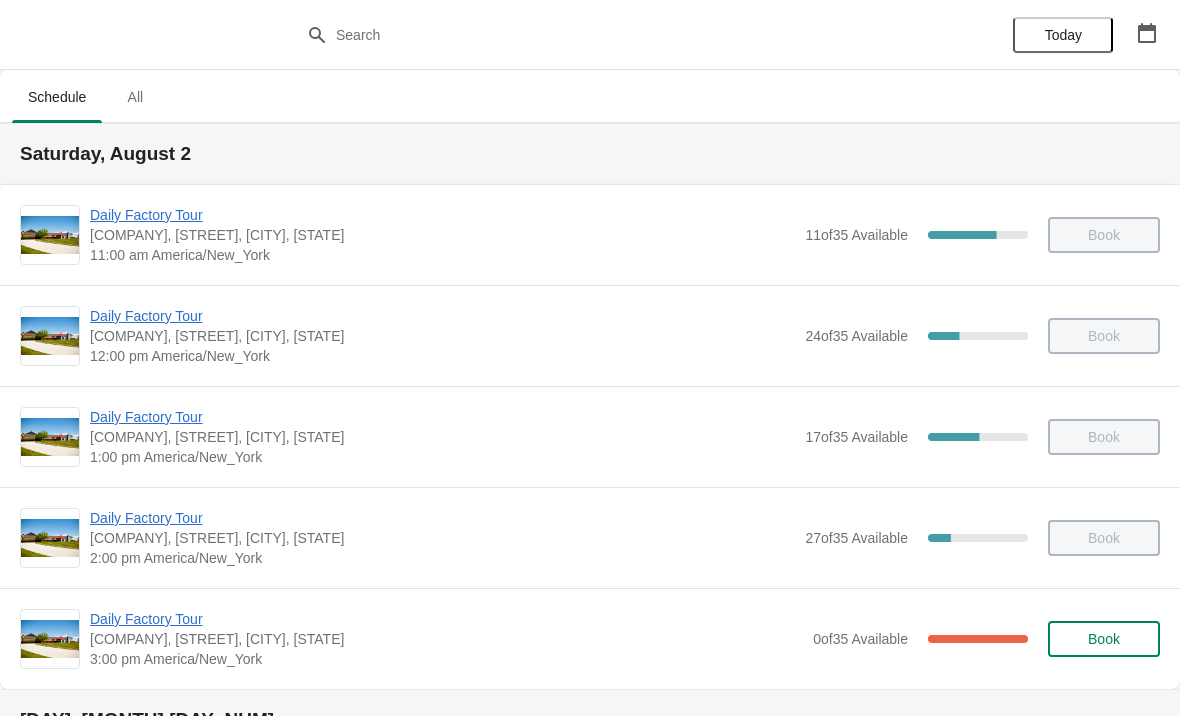 click on "Daily Factory Tour" at bounding box center (442, 518) 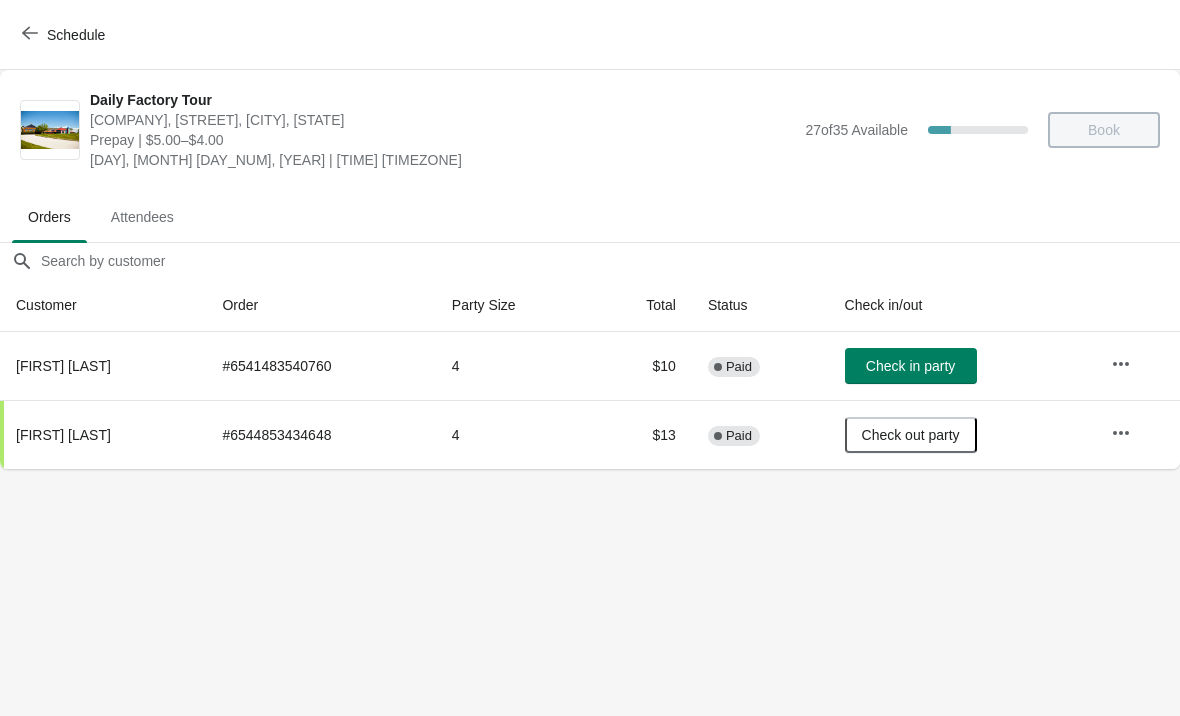 click on "Schedule" at bounding box center [65, 35] 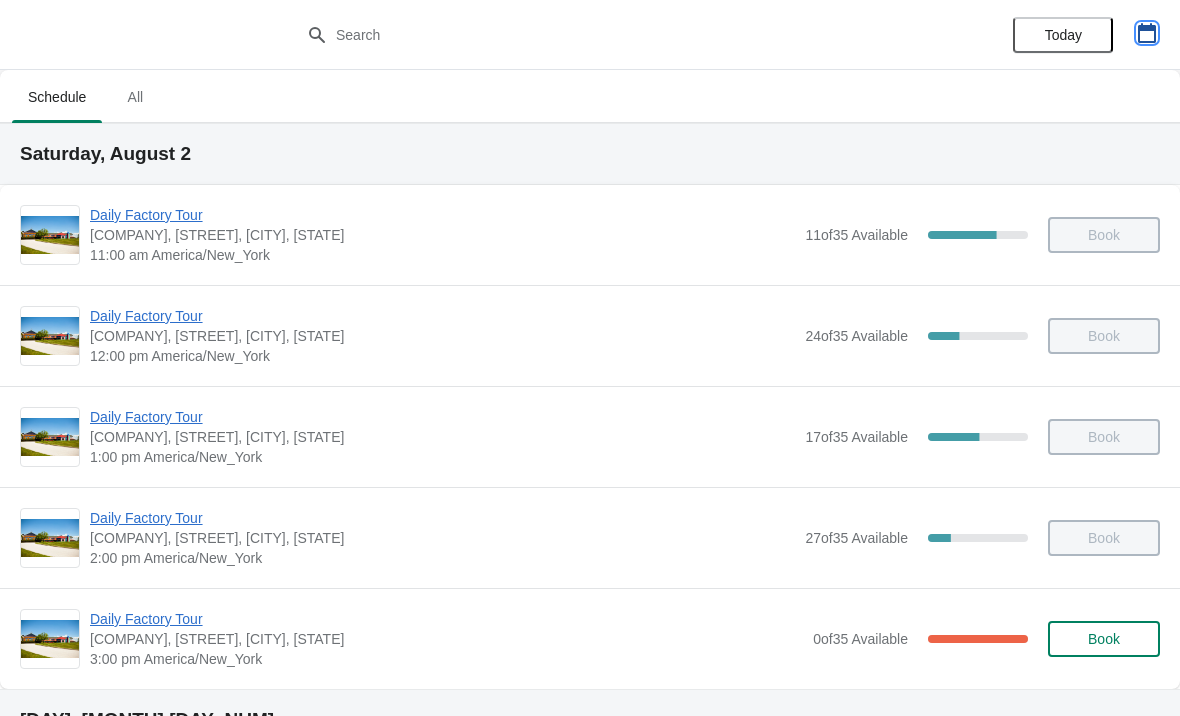 click at bounding box center (1147, 33) 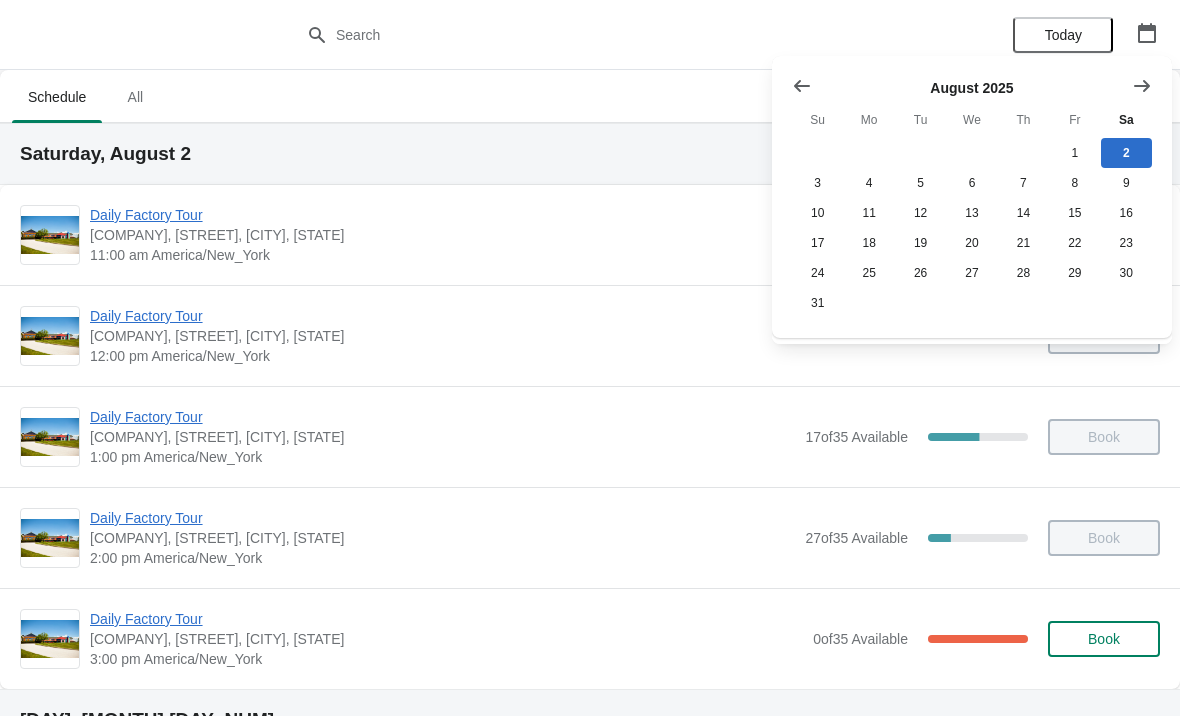 click 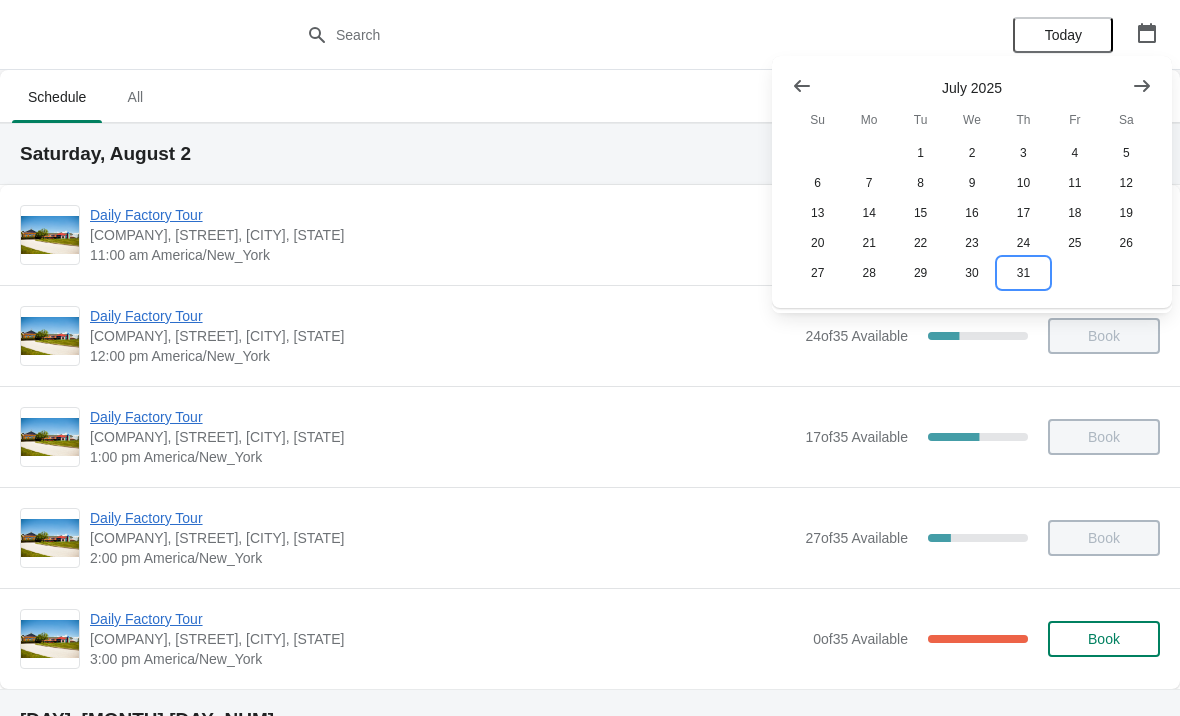 click on "31" at bounding box center [1023, 273] 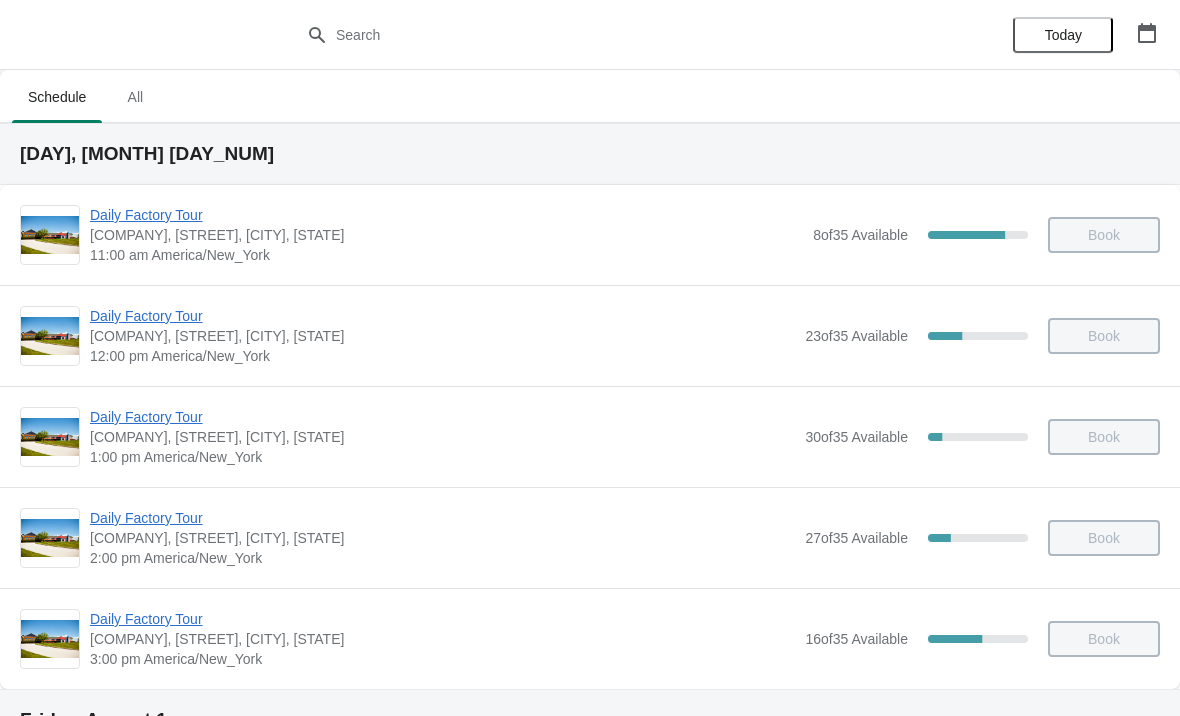 scroll, scrollTop: 0, scrollLeft: 0, axis: both 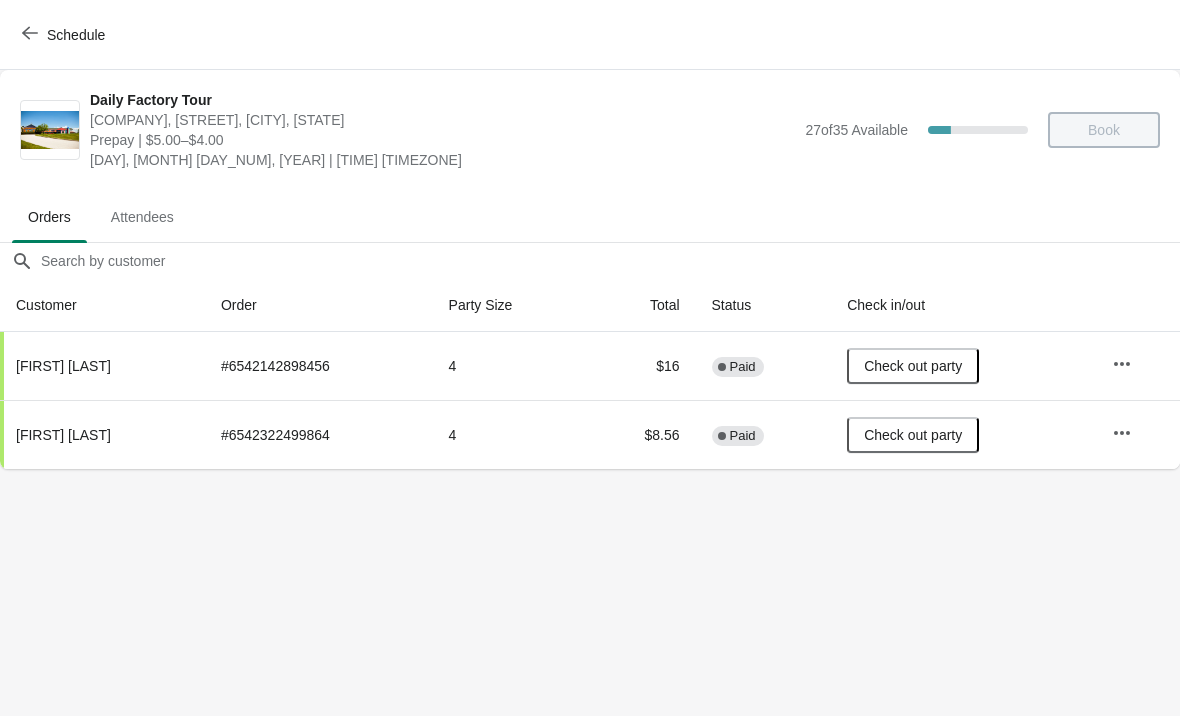 click at bounding box center (30, 34) 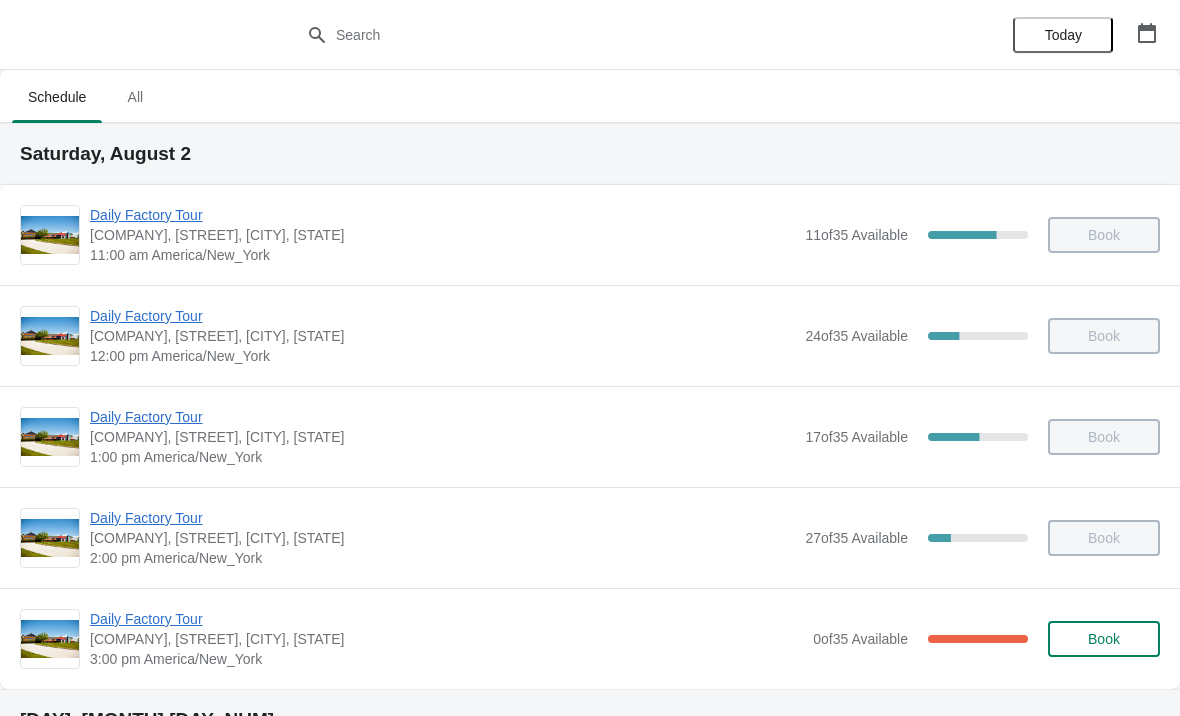 click on "Today" at bounding box center [1063, 35] 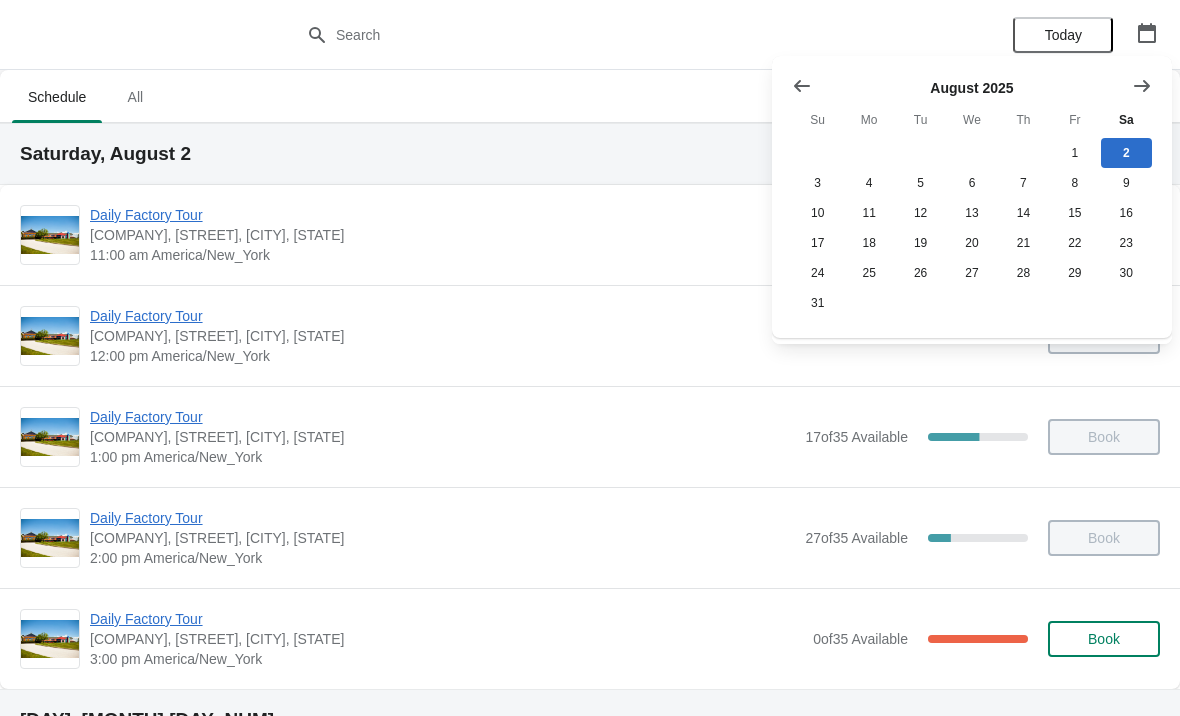 click on "August   2025 Su Mo Tu We Th Fr Sa 1 2 3 4 5 6 7 8 9 10 11 12 13 14 15 16 17 18 19 20 21 22 23 24 25 26 27 28 29 30 31" at bounding box center (972, 205) 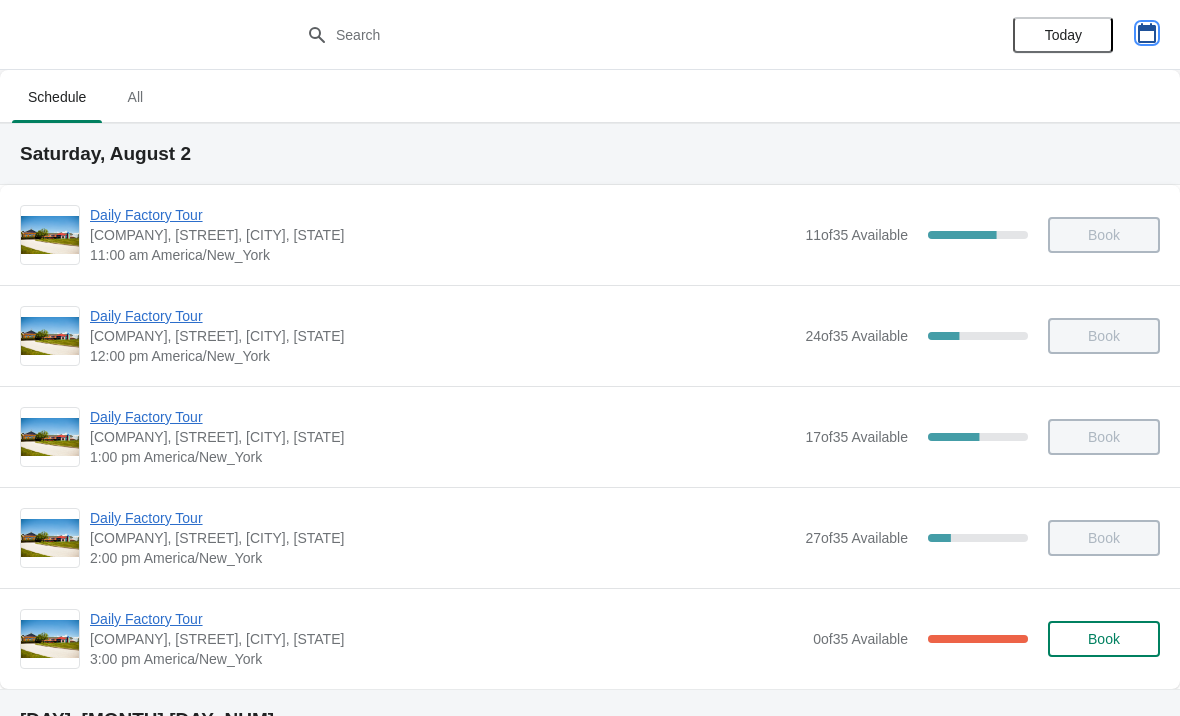 click 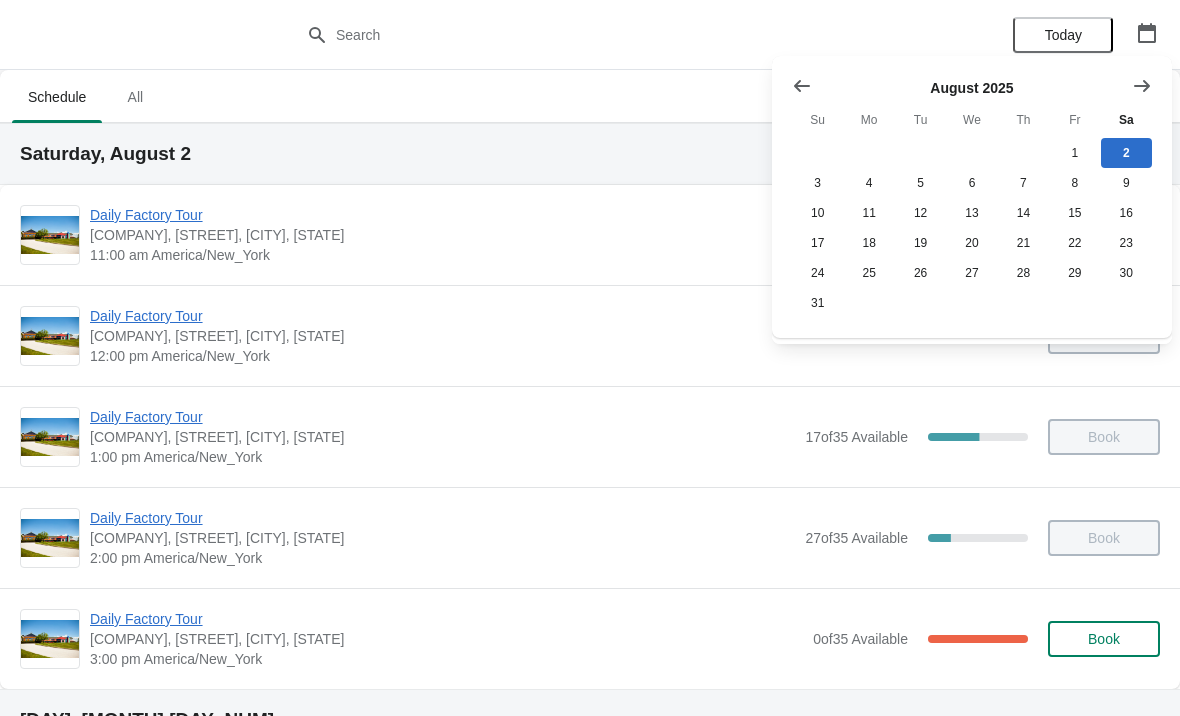 click 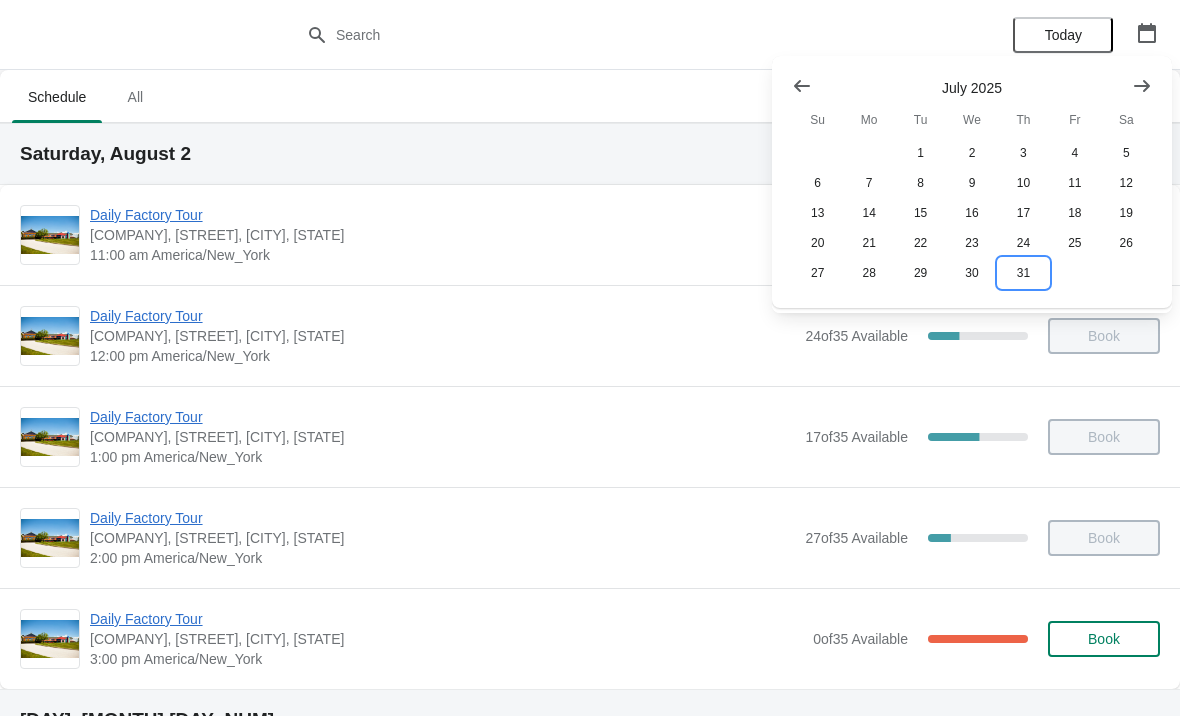 click on "31" at bounding box center (1023, 273) 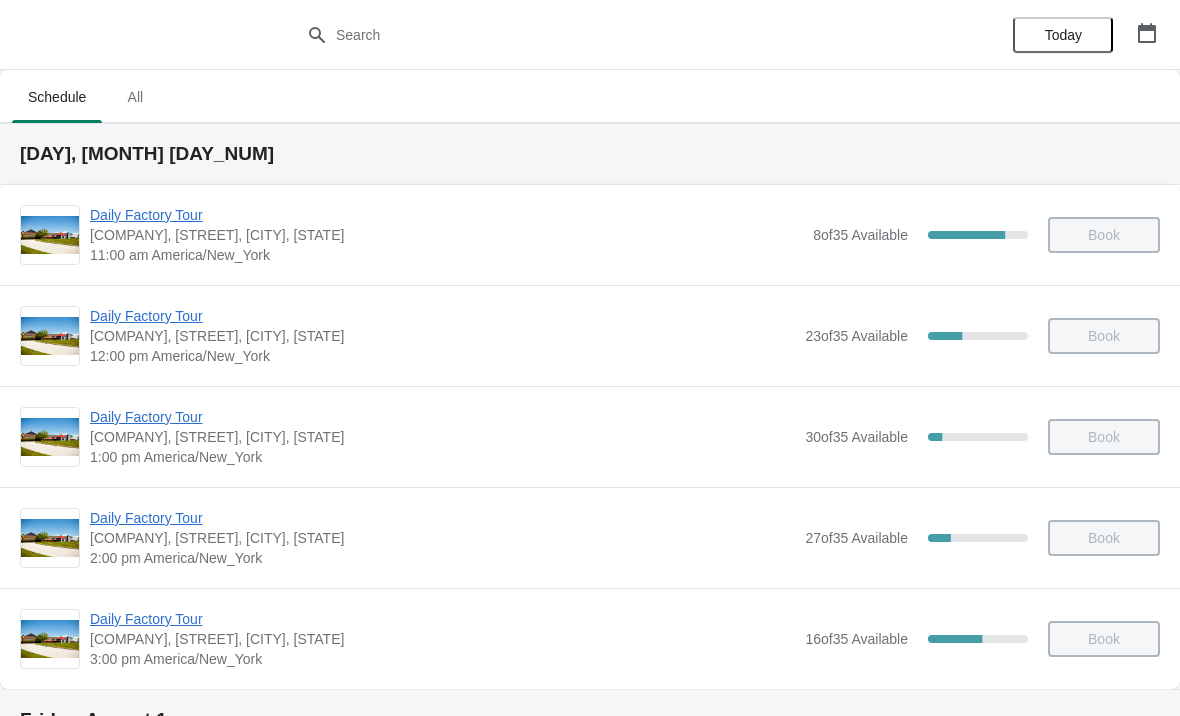 click on "Daily Factory Tour" at bounding box center [442, 417] 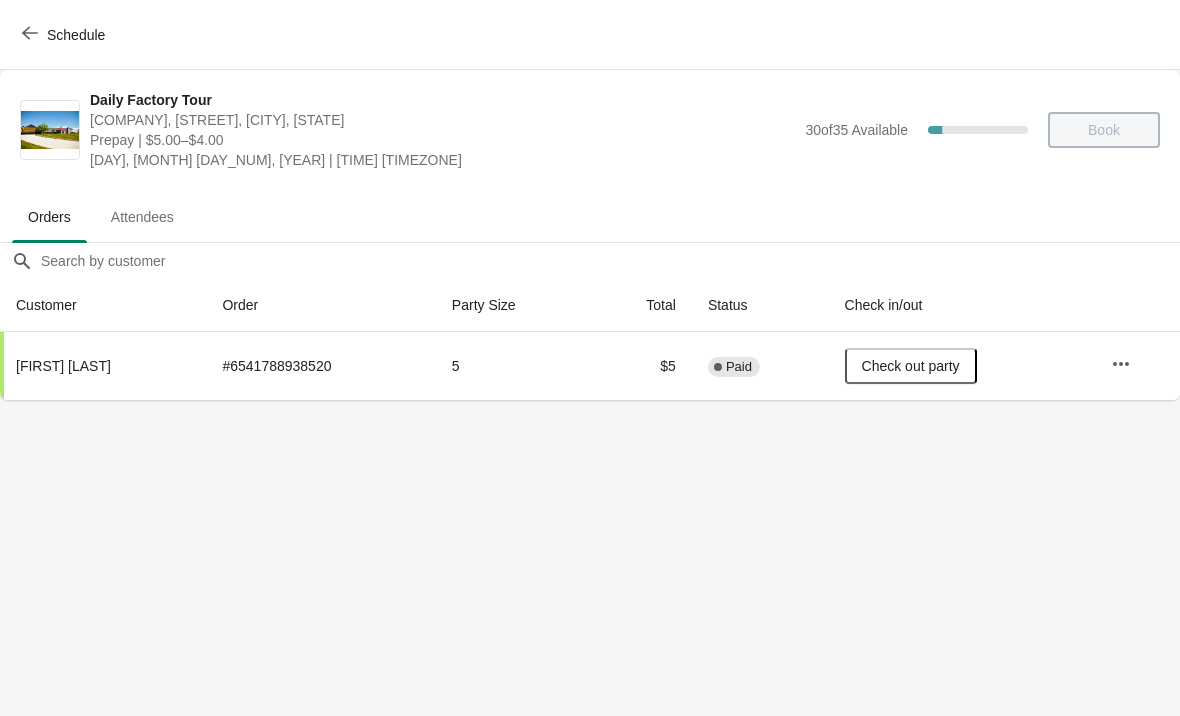 click at bounding box center (30, 34) 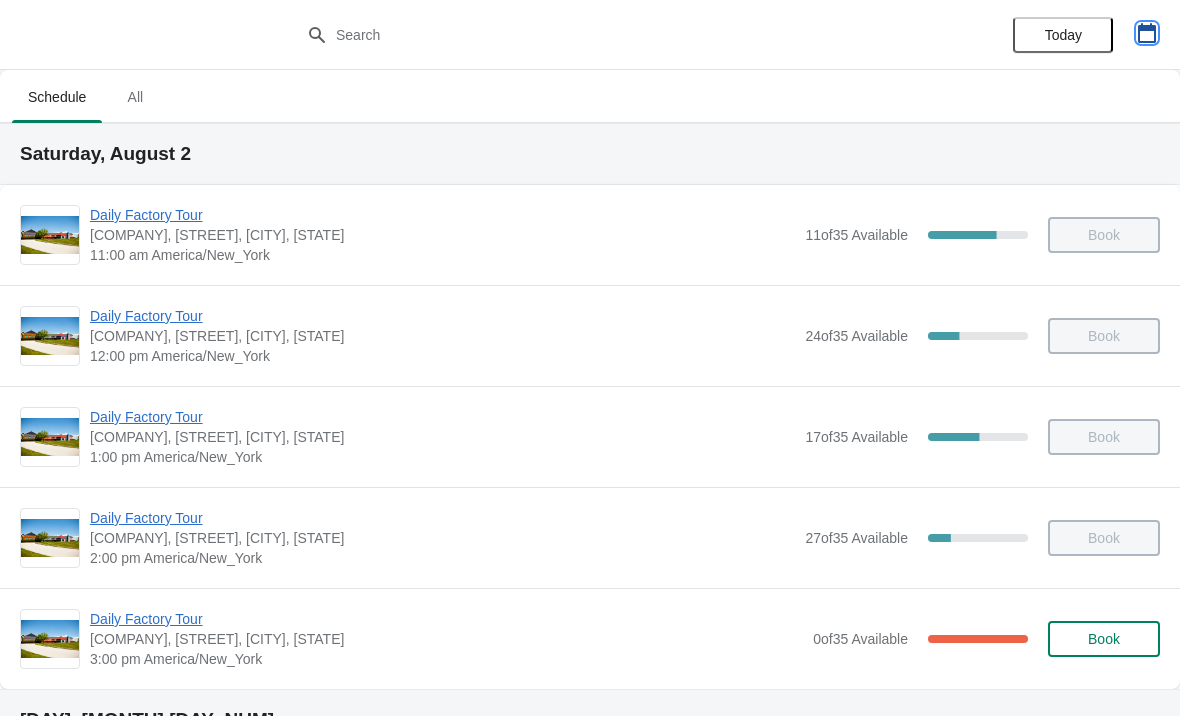 click 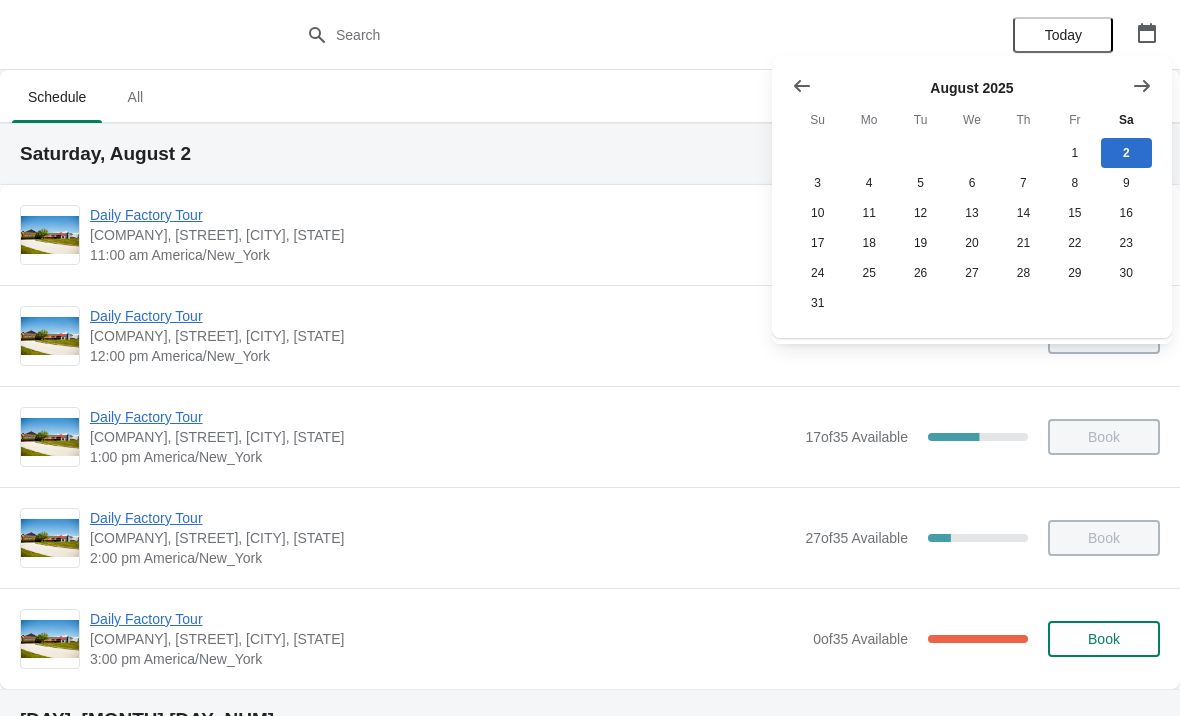 click 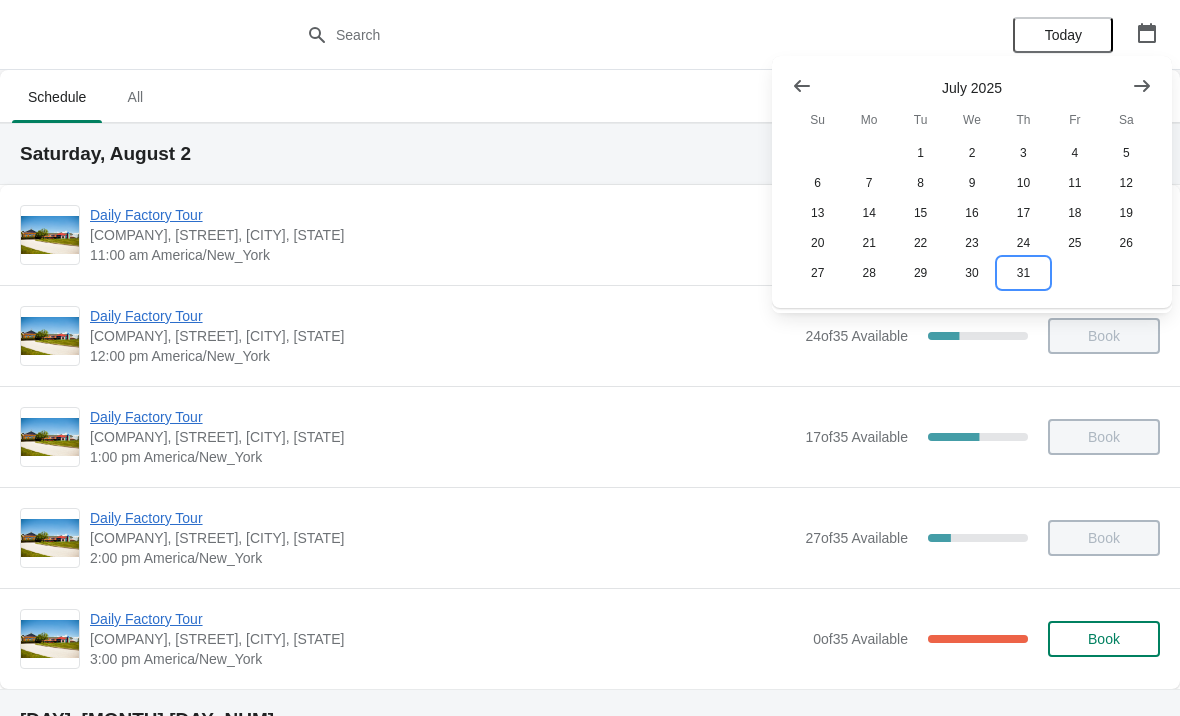 click on "31" at bounding box center (1023, 273) 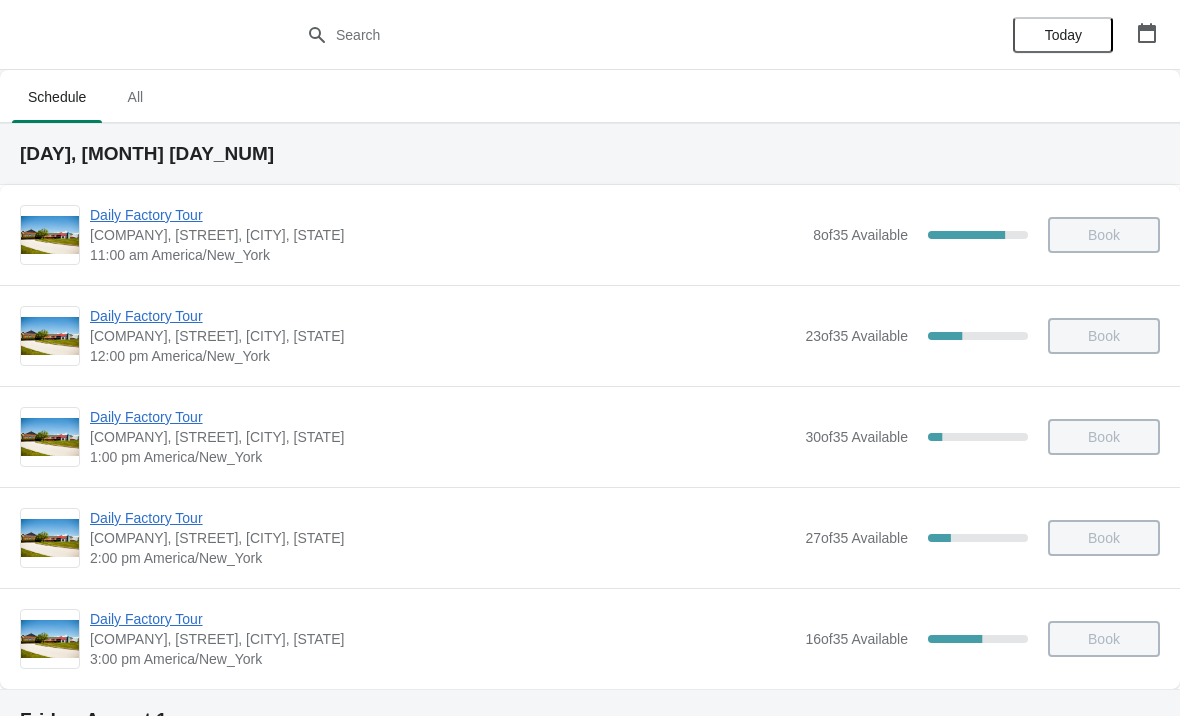 click on "Daily Factory Tour" at bounding box center (442, 316) 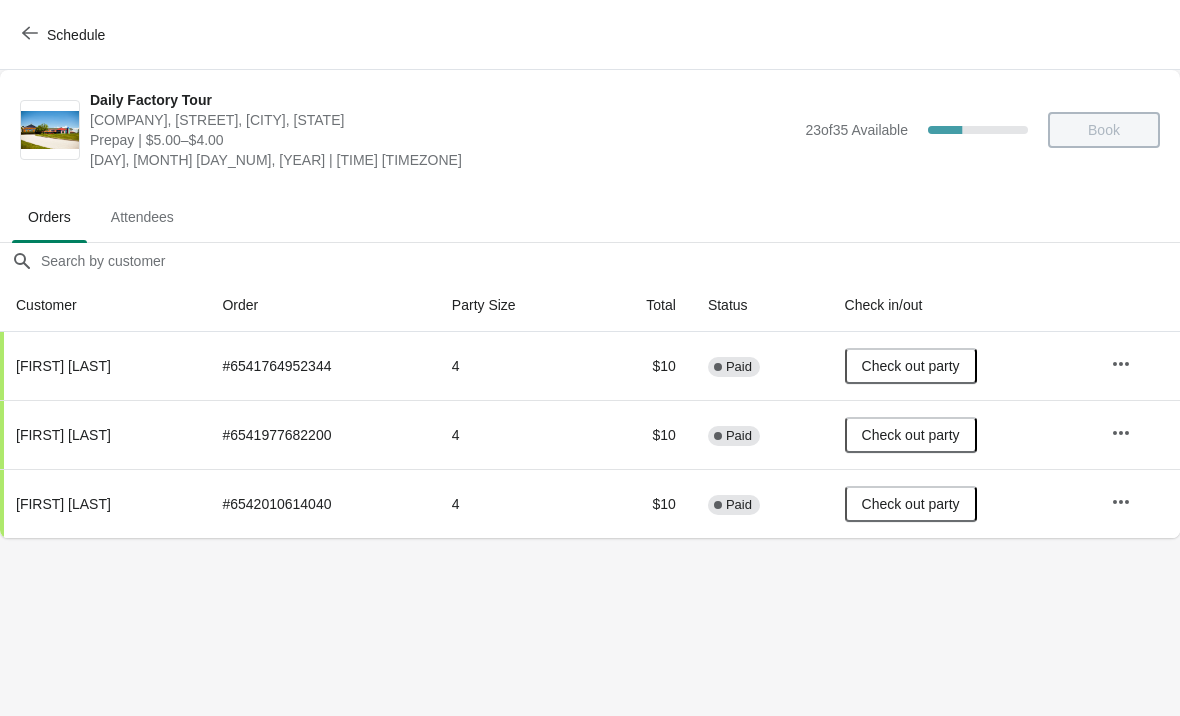 click 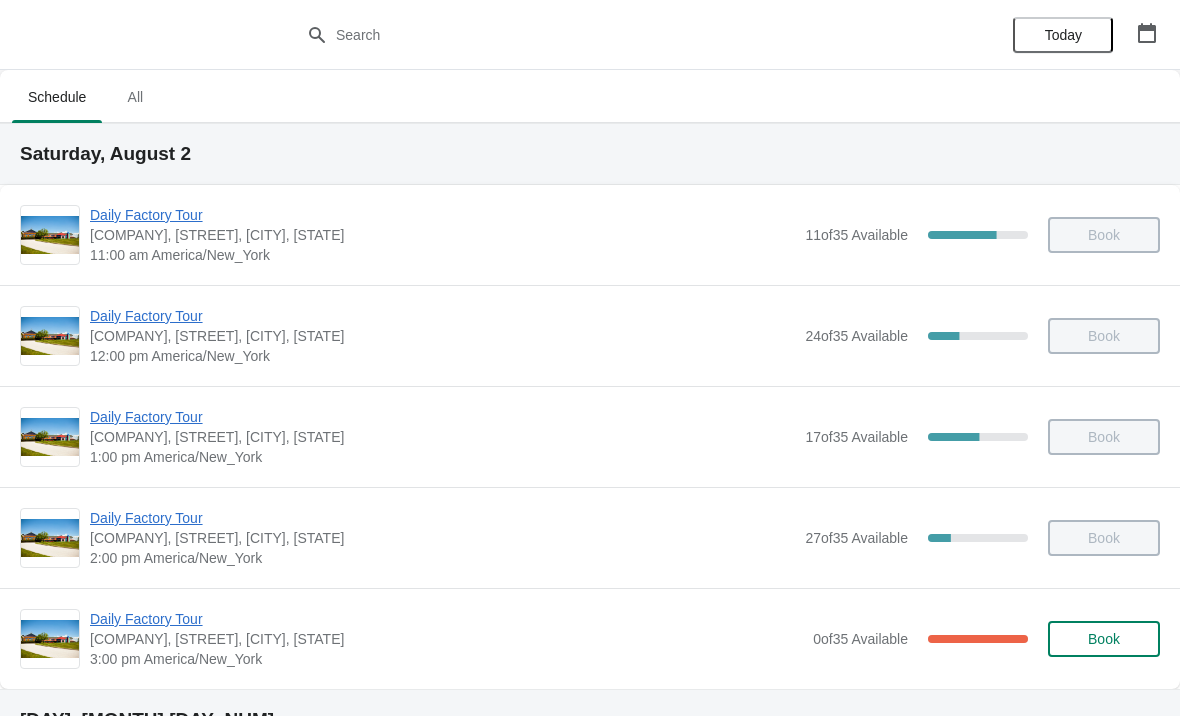 click at bounding box center [1147, 33] 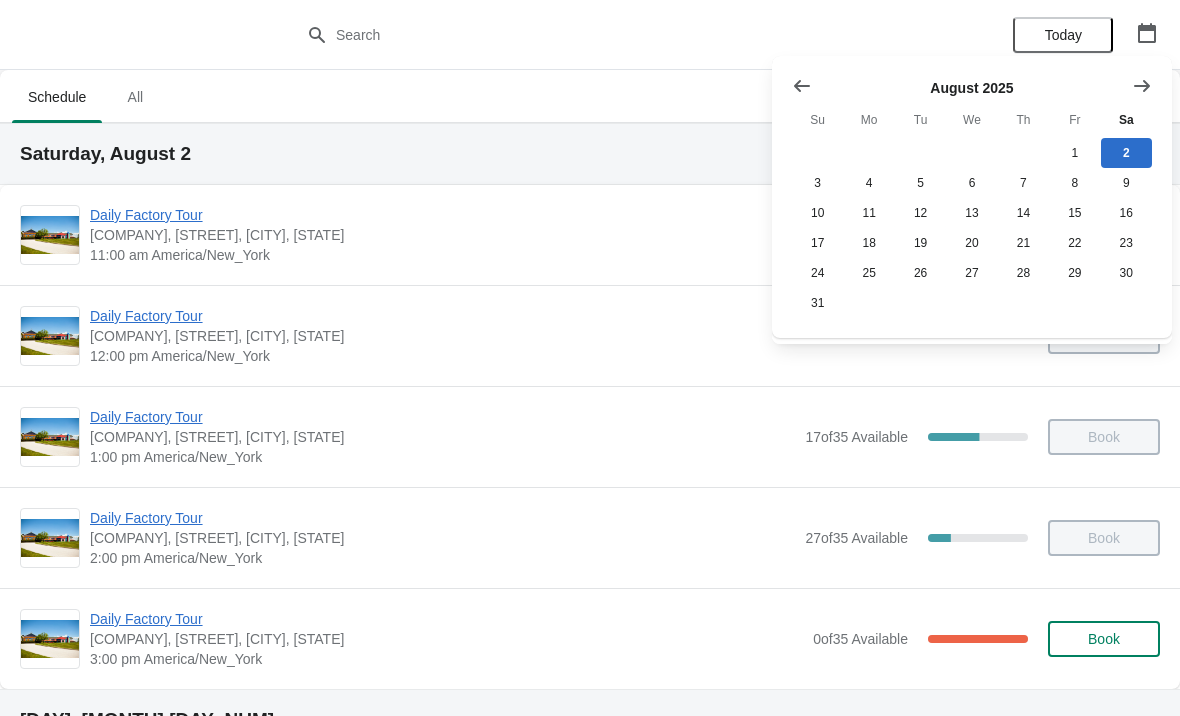click 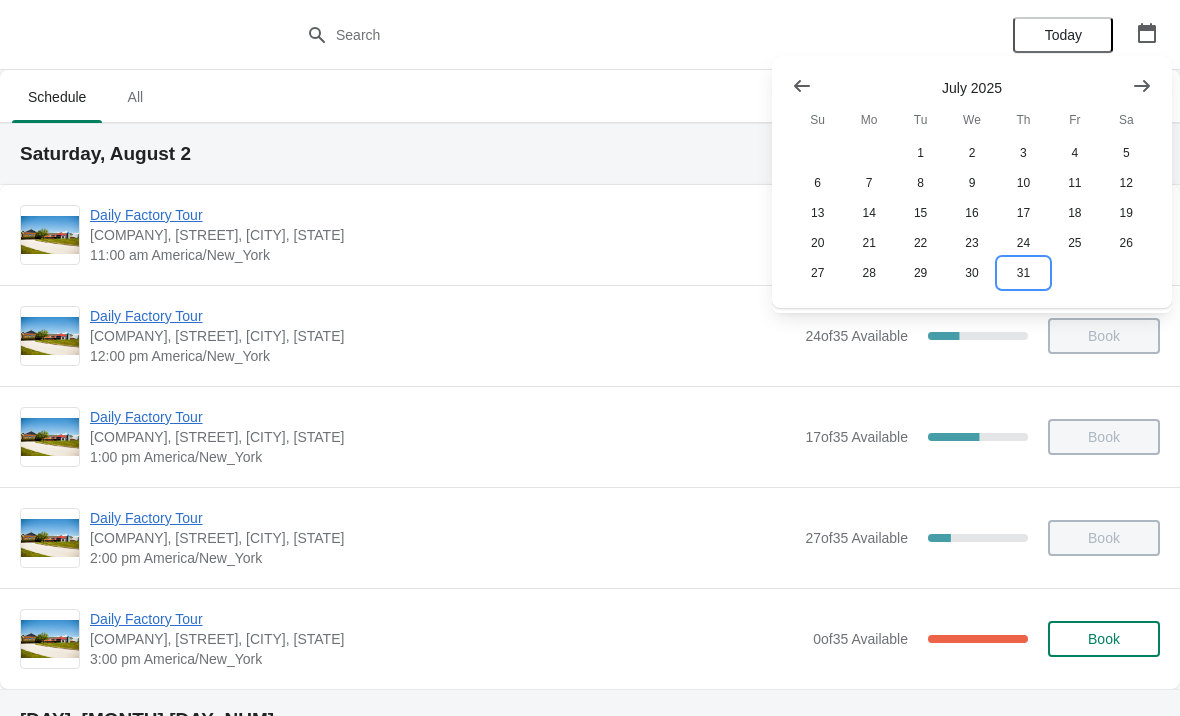 click on "31" at bounding box center [1023, 273] 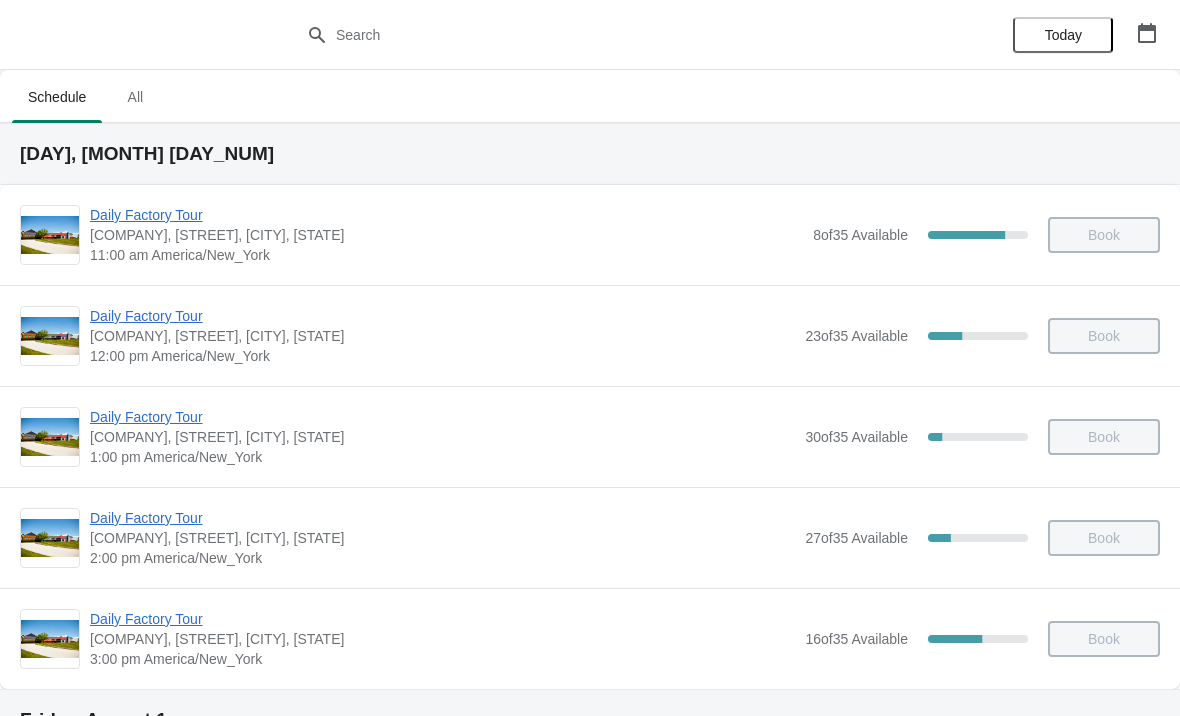 click on "Daily Factory Tour" at bounding box center (442, 316) 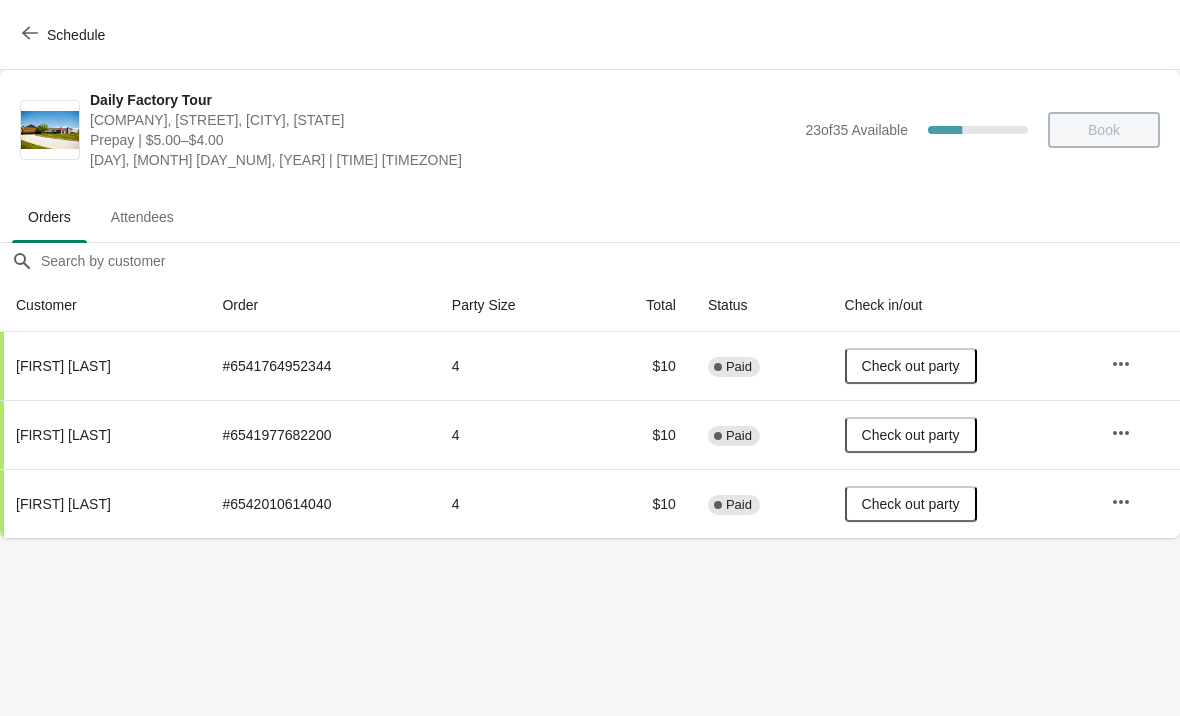 click 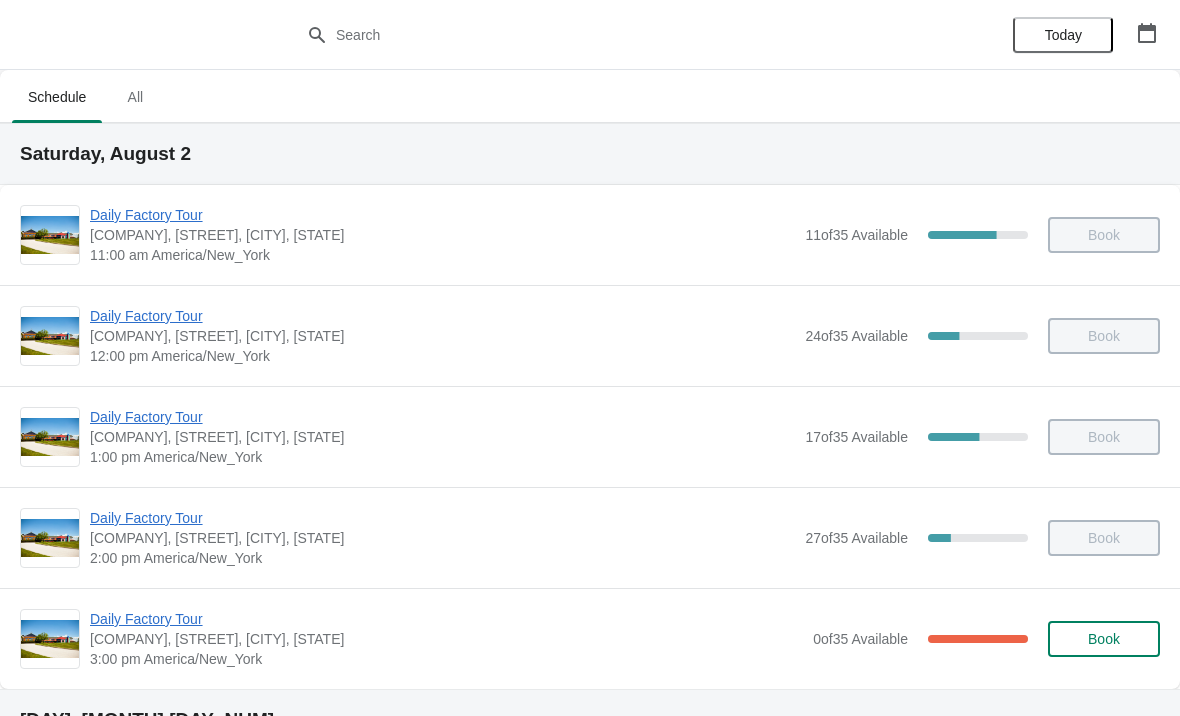 click at bounding box center (1147, 33) 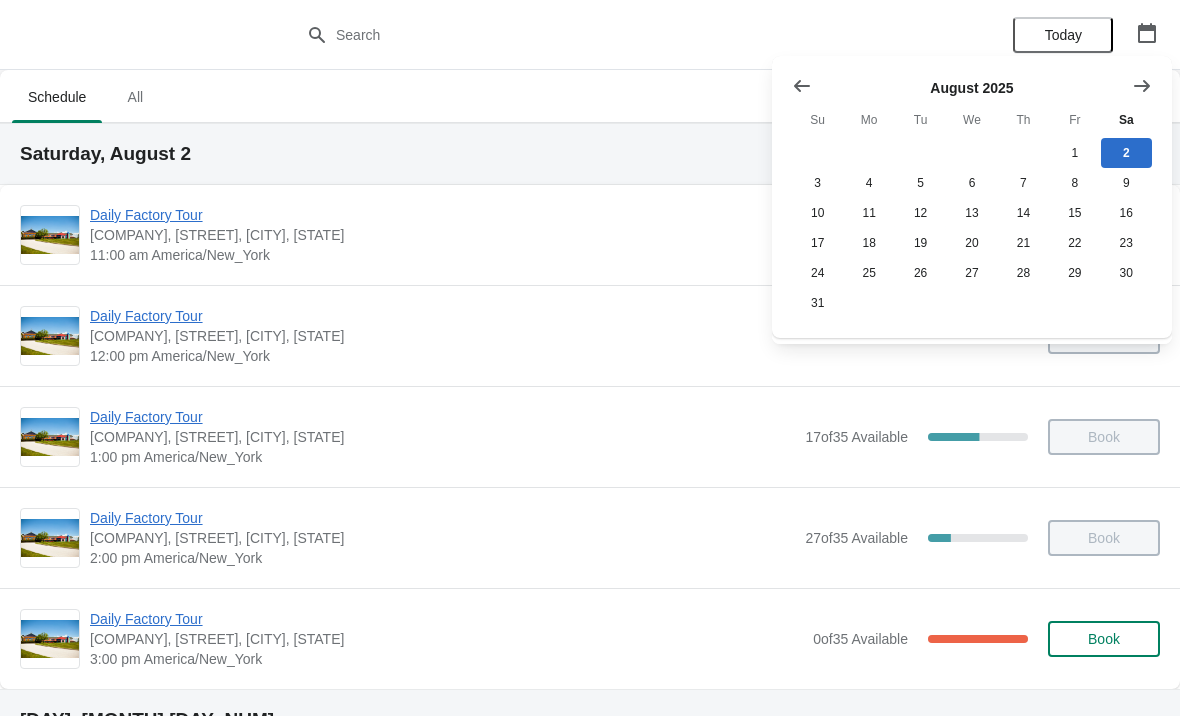 click 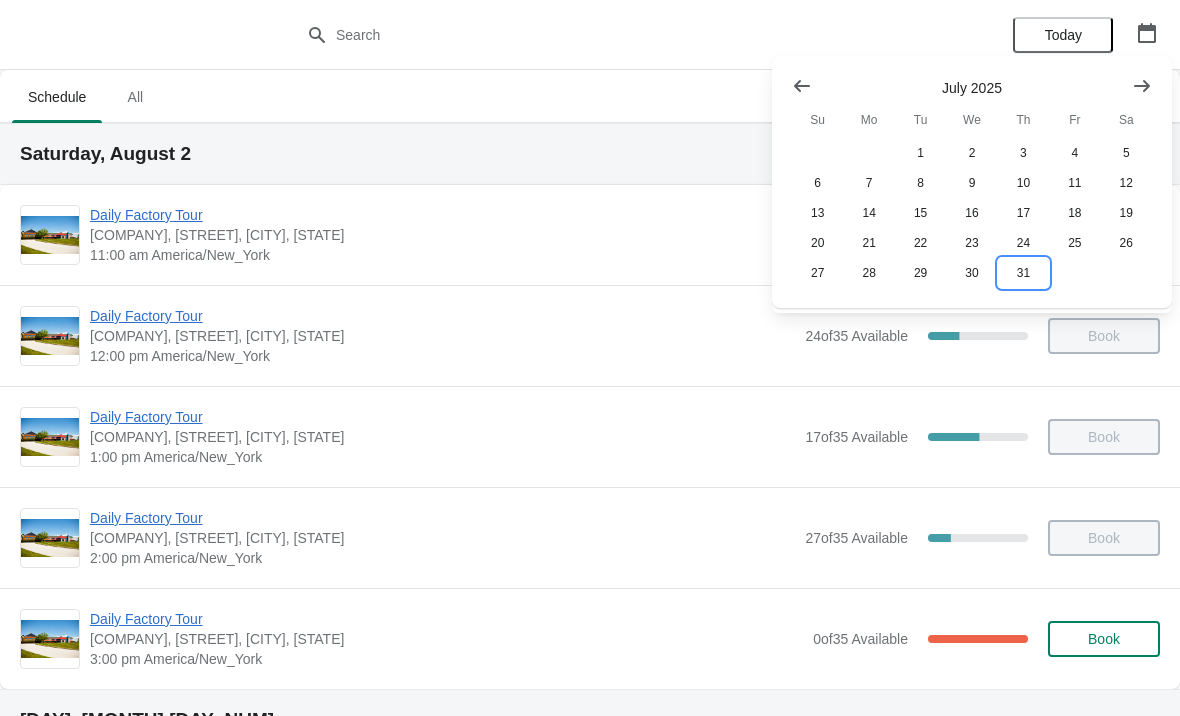 click on "31" at bounding box center [1023, 273] 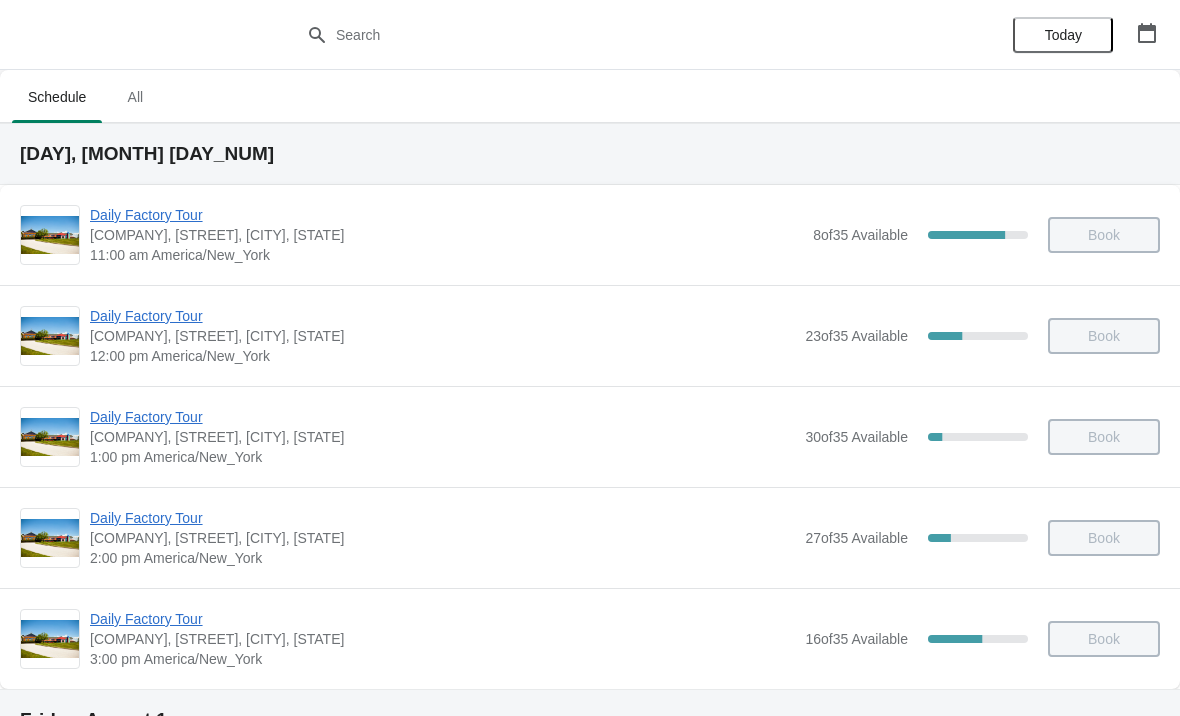 click on "[COMPANY], [STREET], [CITY], [STATE], [COUNTRY]" at bounding box center (446, 235) 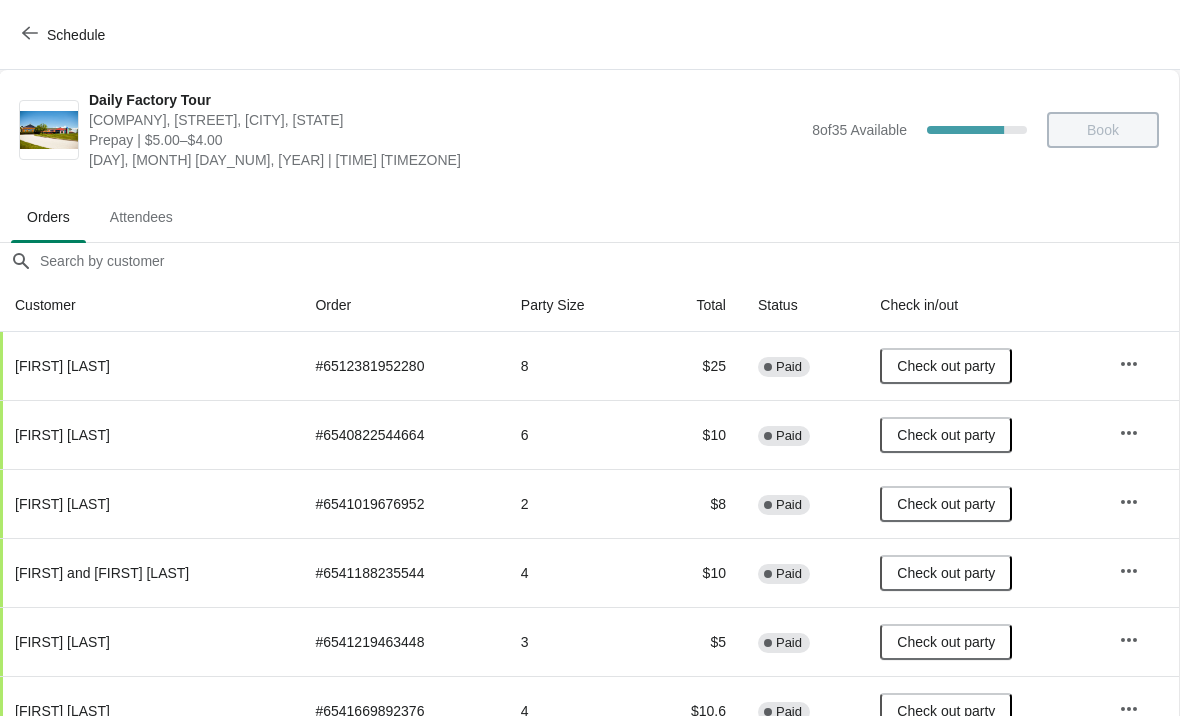 scroll, scrollTop: 0, scrollLeft: 1, axis: horizontal 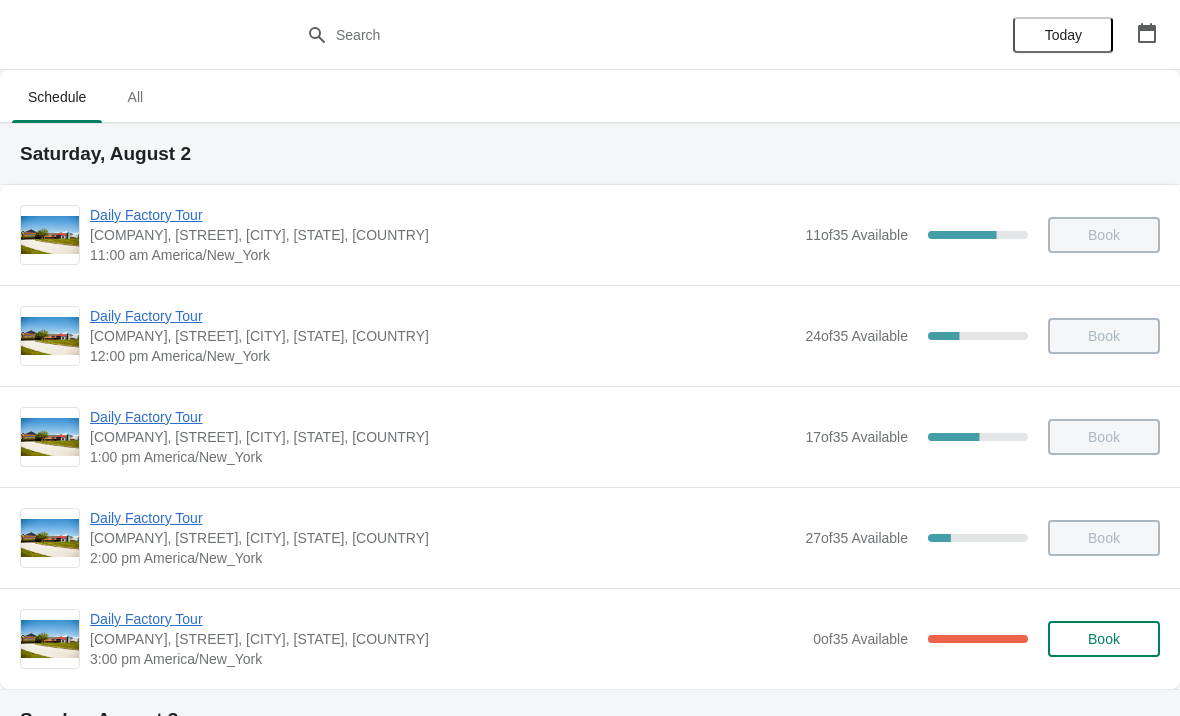 click on "Daily Factory Tour" at bounding box center (446, 619) 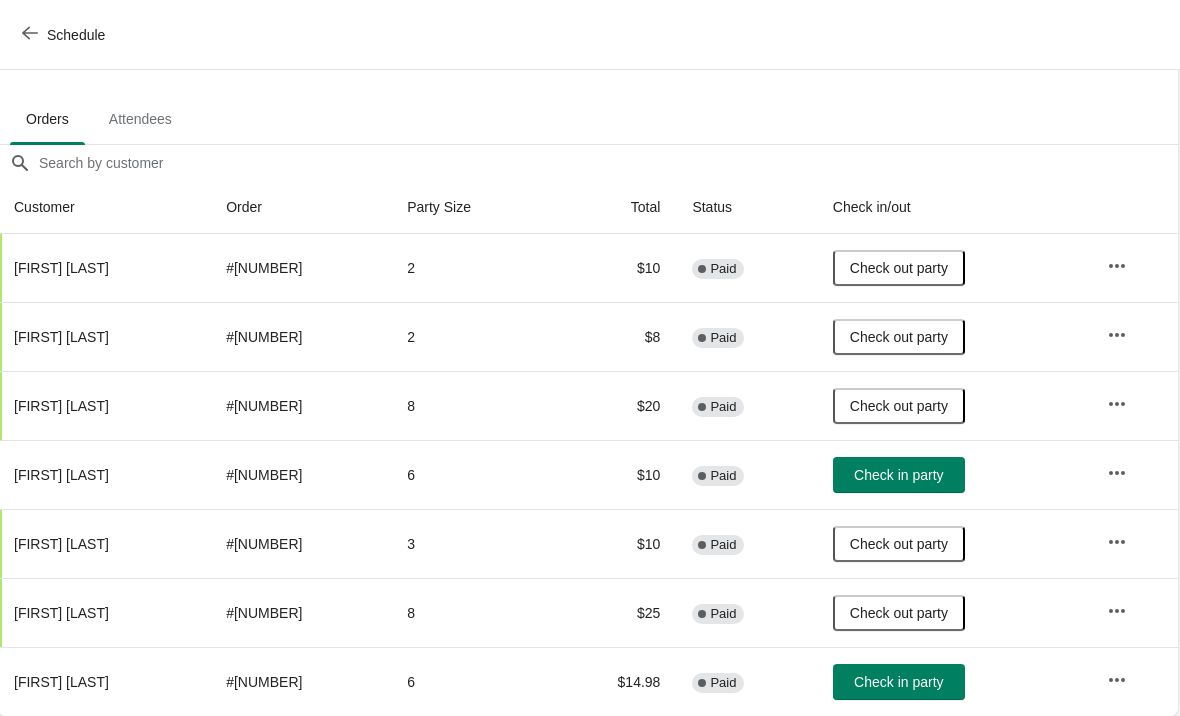 scroll, scrollTop: 98, scrollLeft: 1, axis: both 